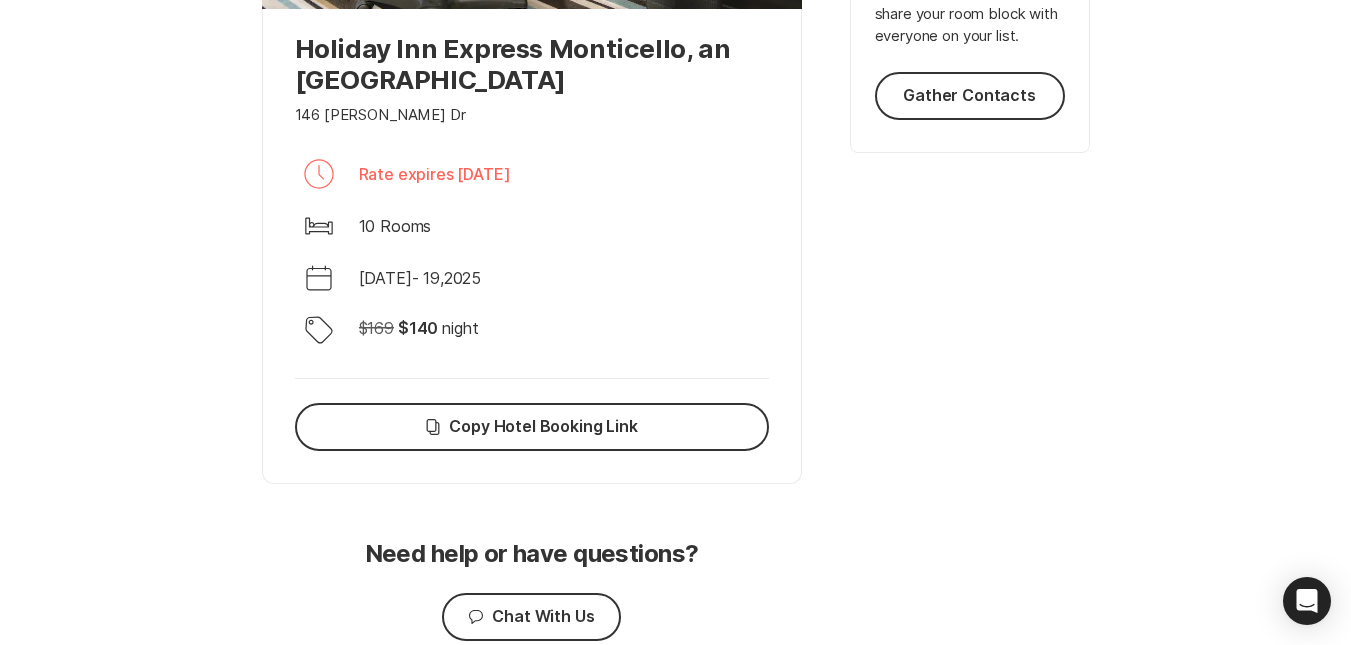scroll, scrollTop: 700, scrollLeft: 0, axis: vertical 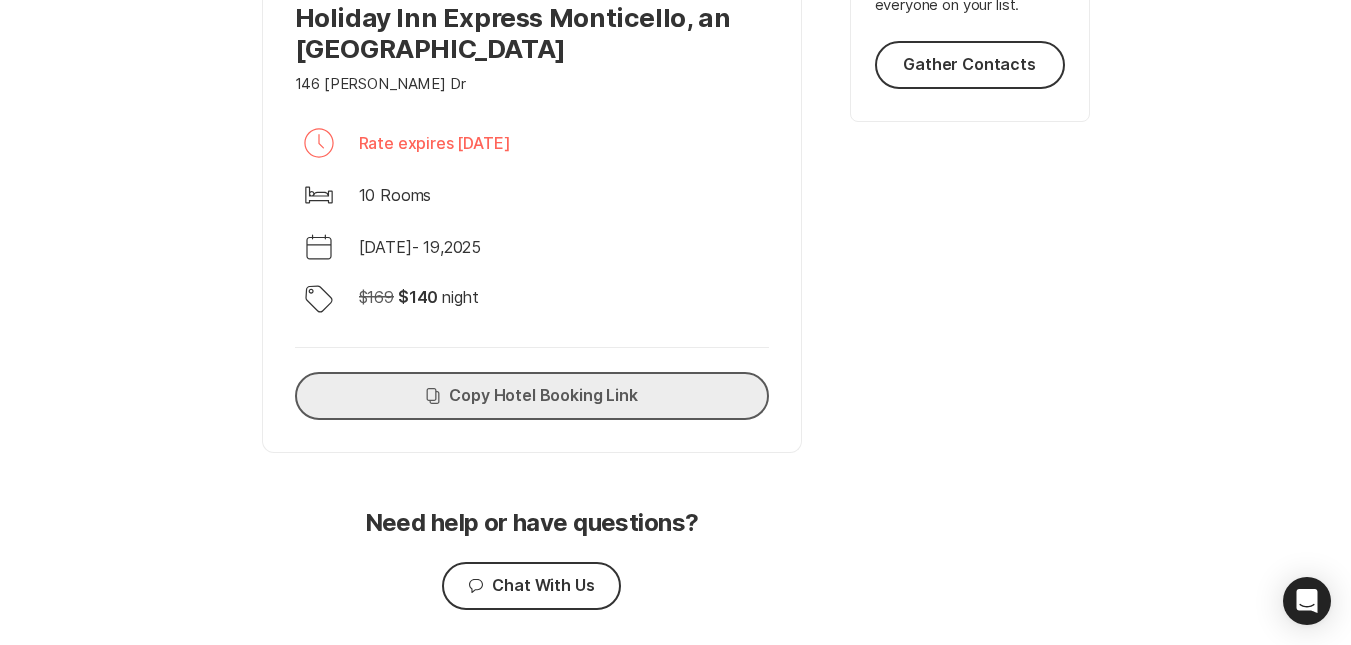 click on "Copy Copy Hotel Booking Link" at bounding box center [532, 396] 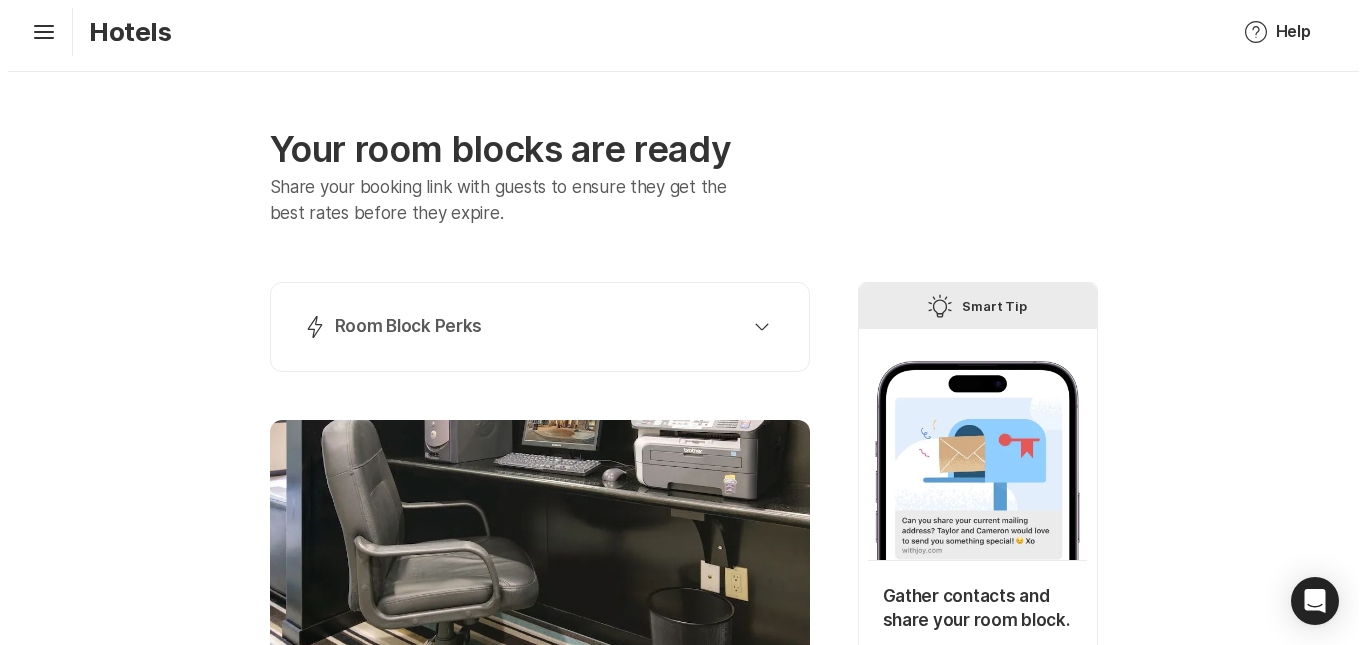 scroll, scrollTop: 0, scrollLeft: 0, axis: both 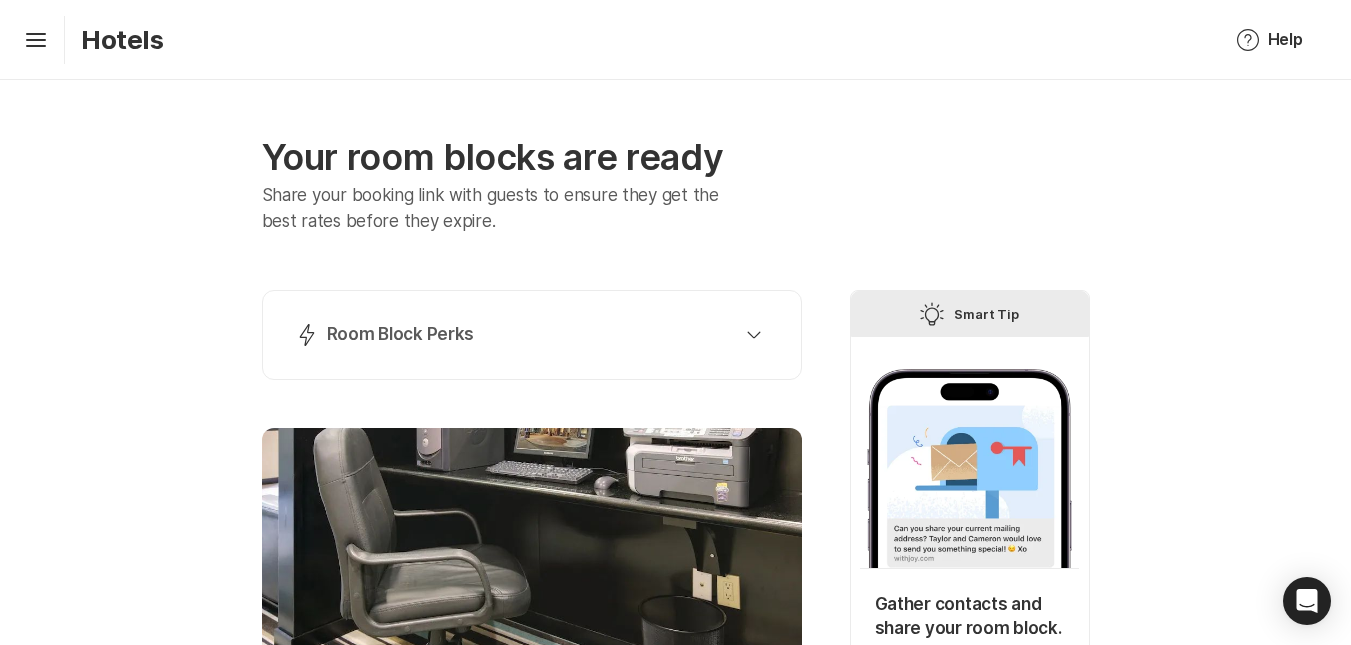 click on "Hamburger Hotels" at bounding box center [90, 40] 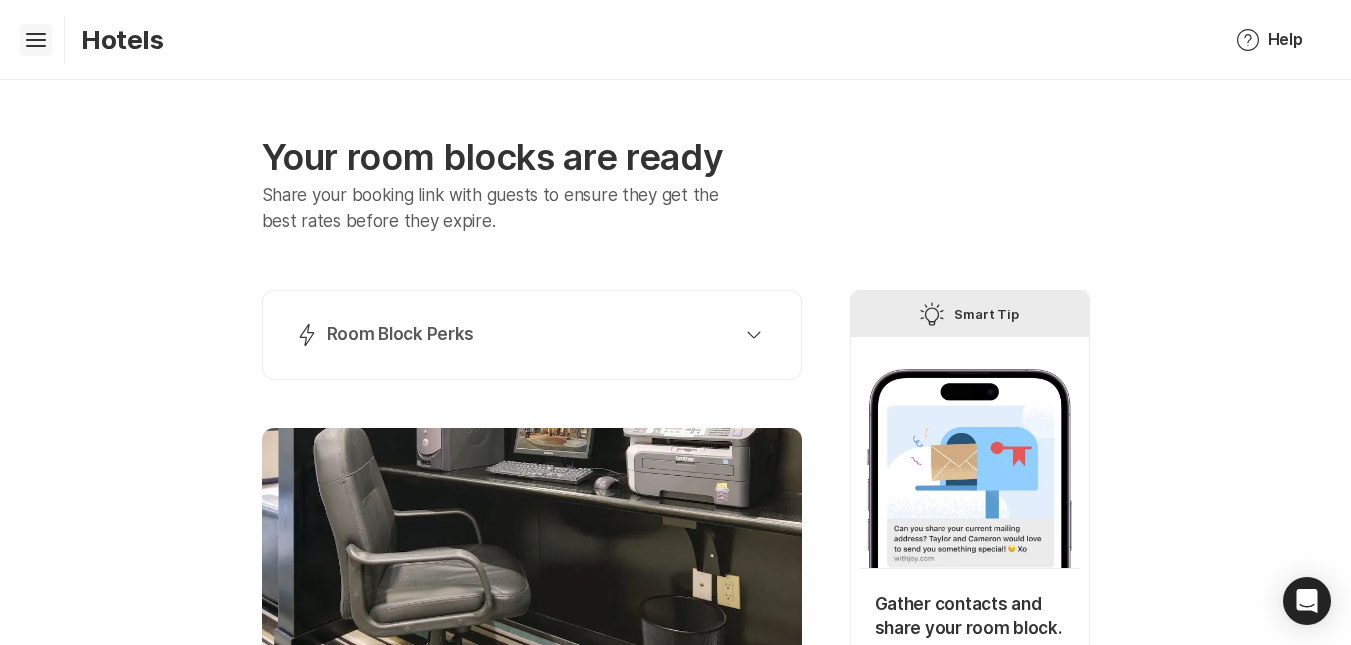 click on "Hamburger" 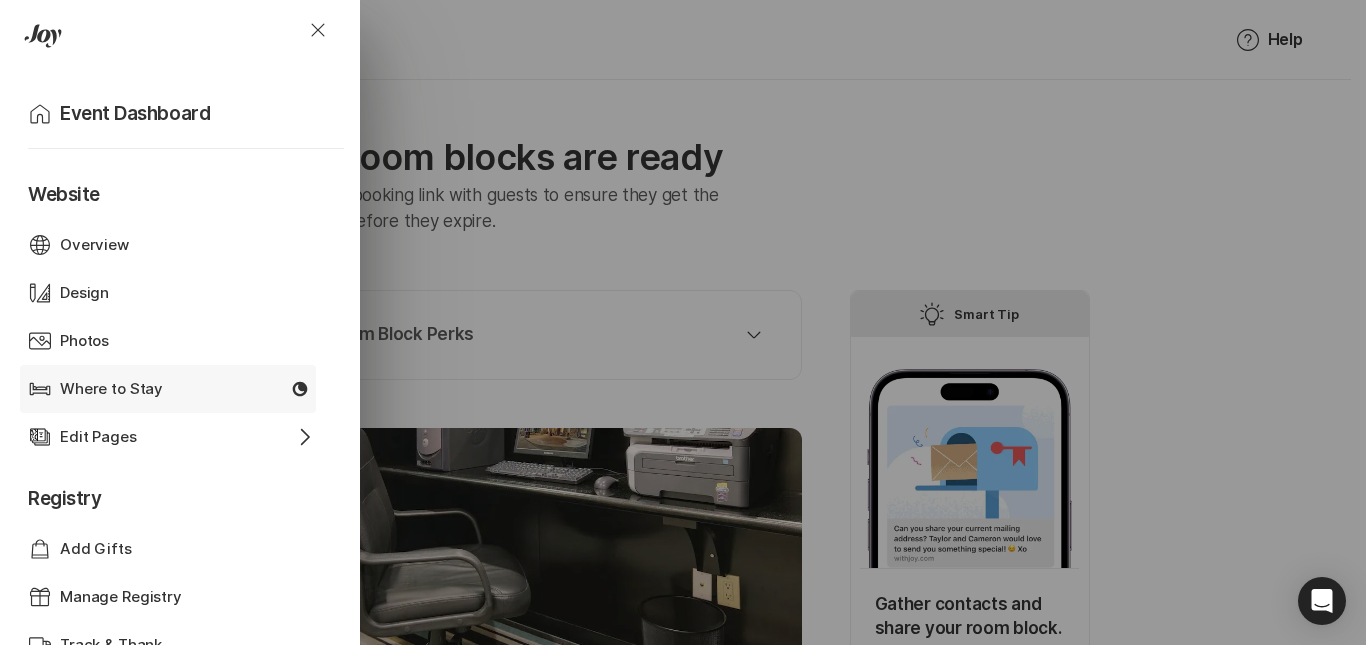click on "Bed Where to Stay Moon" at bounding box center [172, 389] 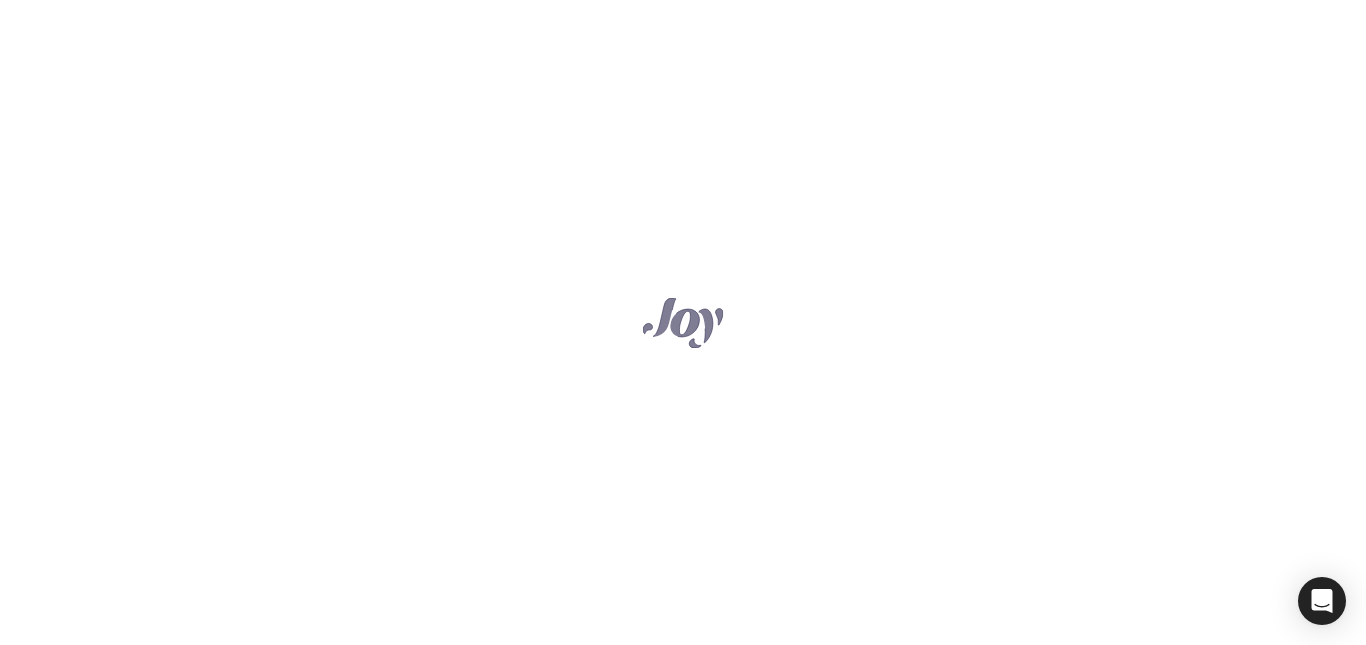 scroll, scrollTop: 0, scrollLeft: 0, axis: both 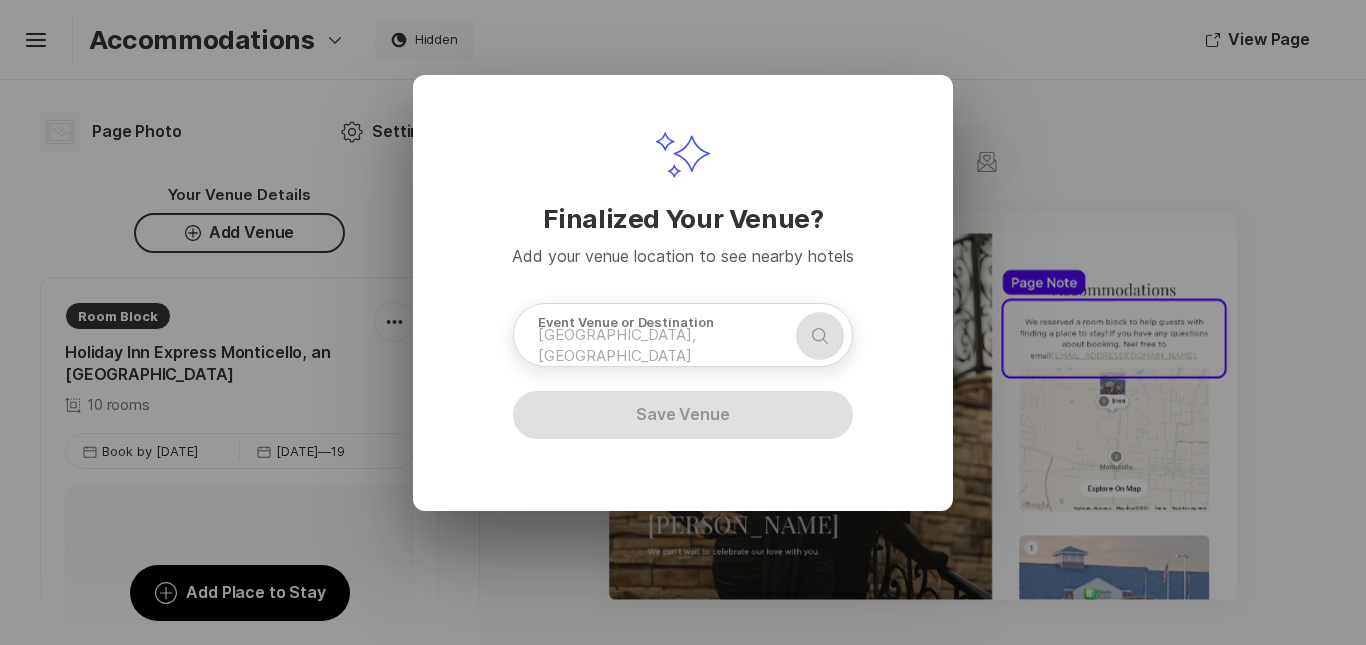 drag, startPoint x: 366, startPoint y: 264, endPoint x: 293, endPoint y: 208, distance: 92.00543 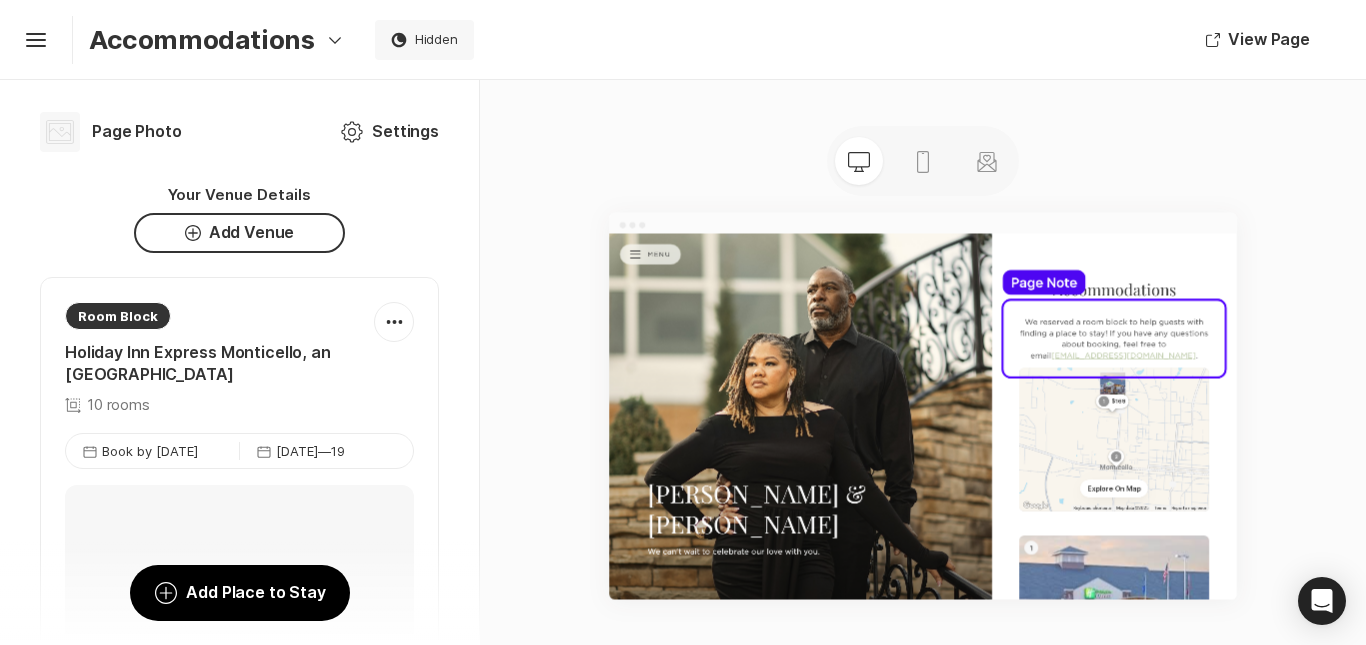 click 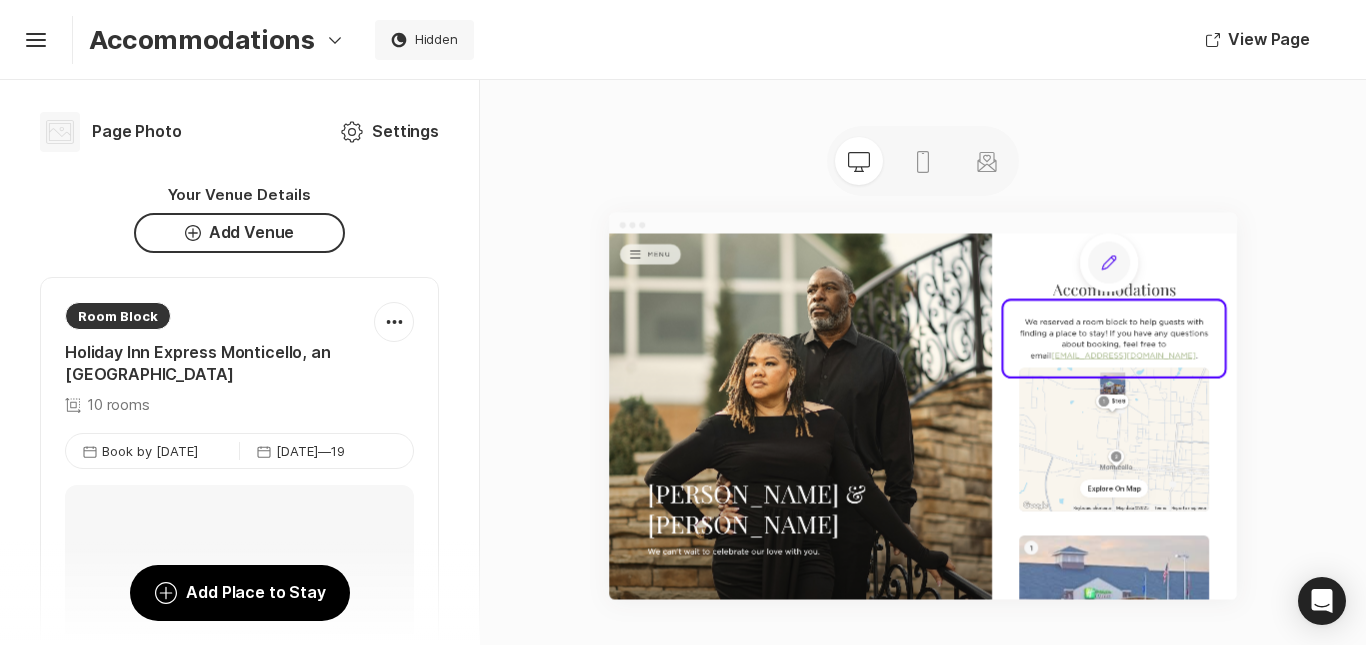 click on "Edit" at bounding box center (1755, 299) 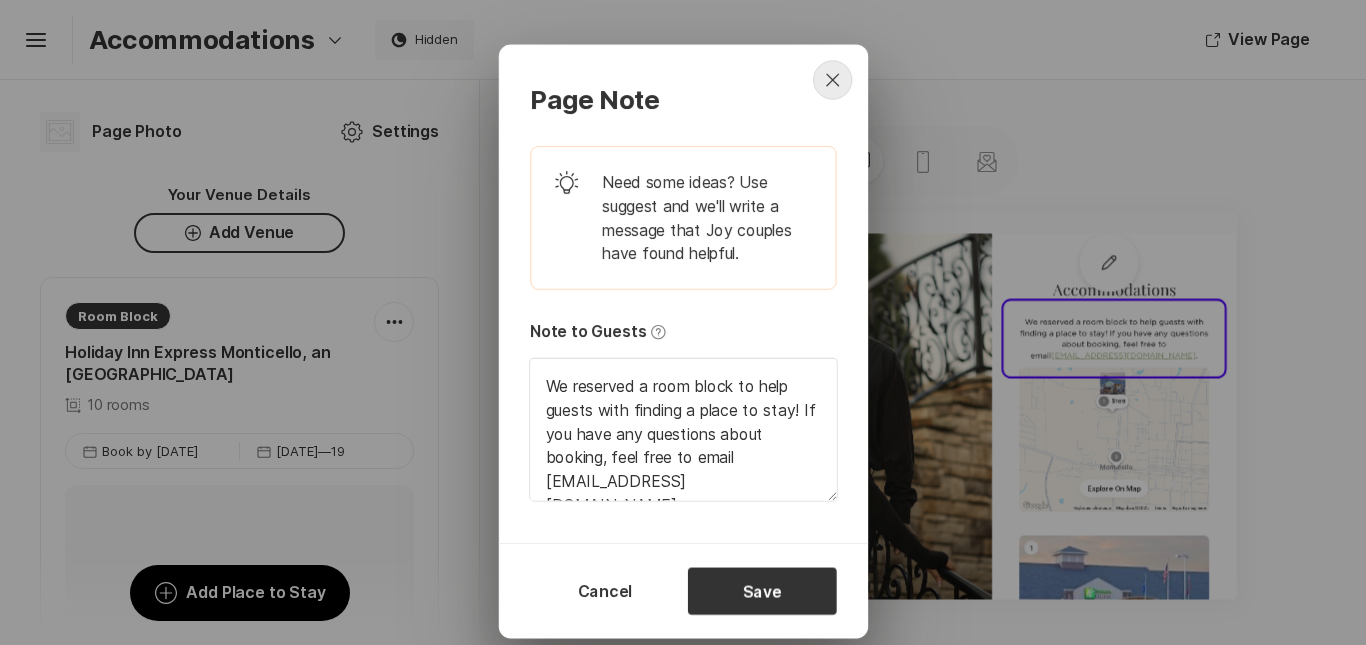 click on "Close" 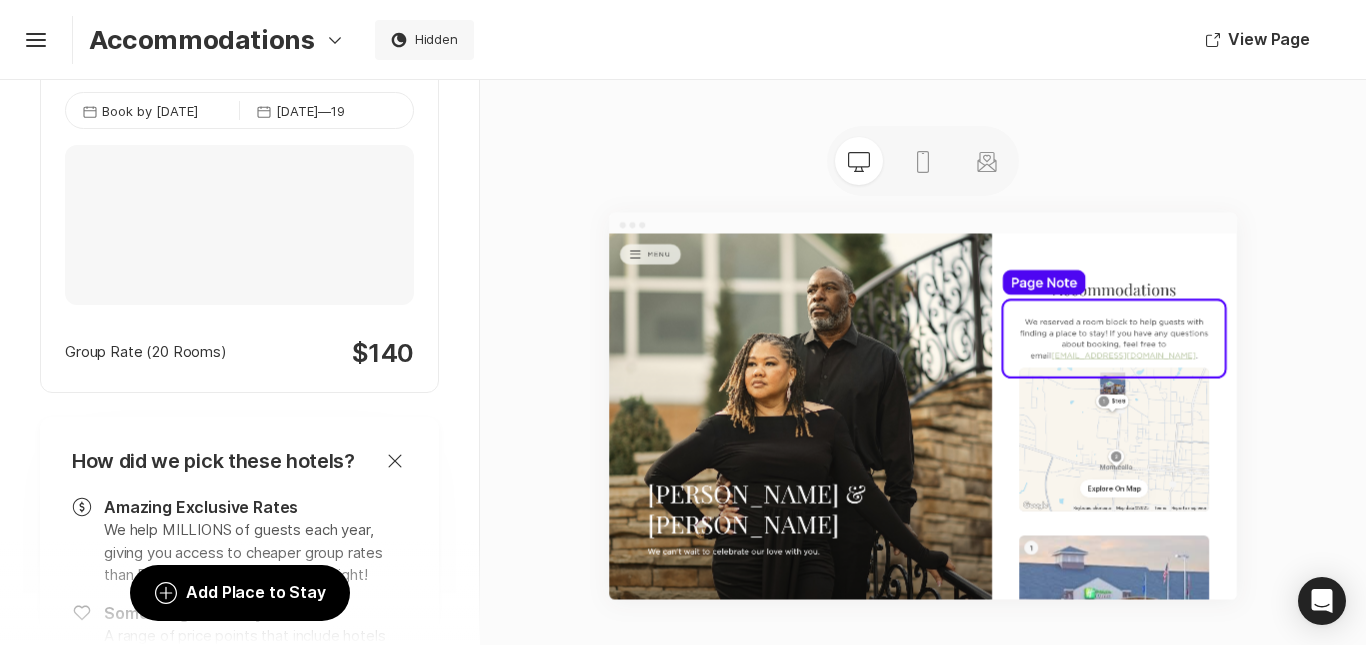 scroll, scrollTop: 736, scrollLeft: 0, axis: vertical 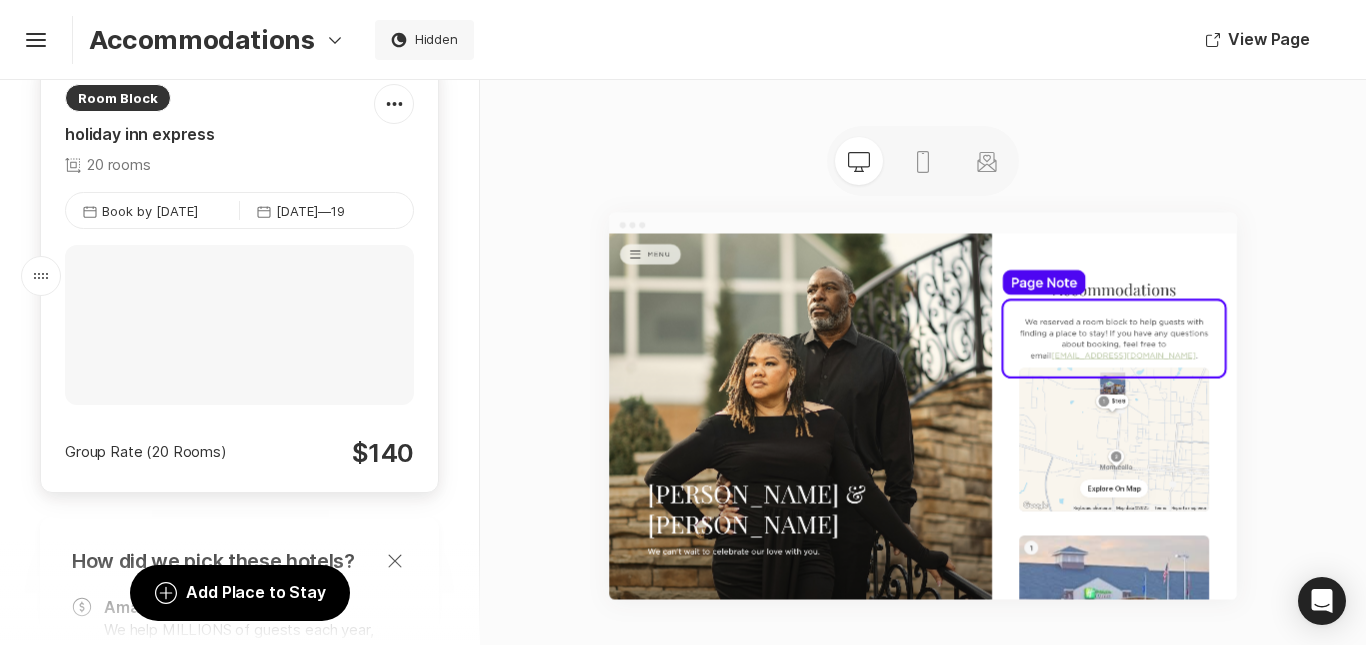click at bounding box center (239, 325) 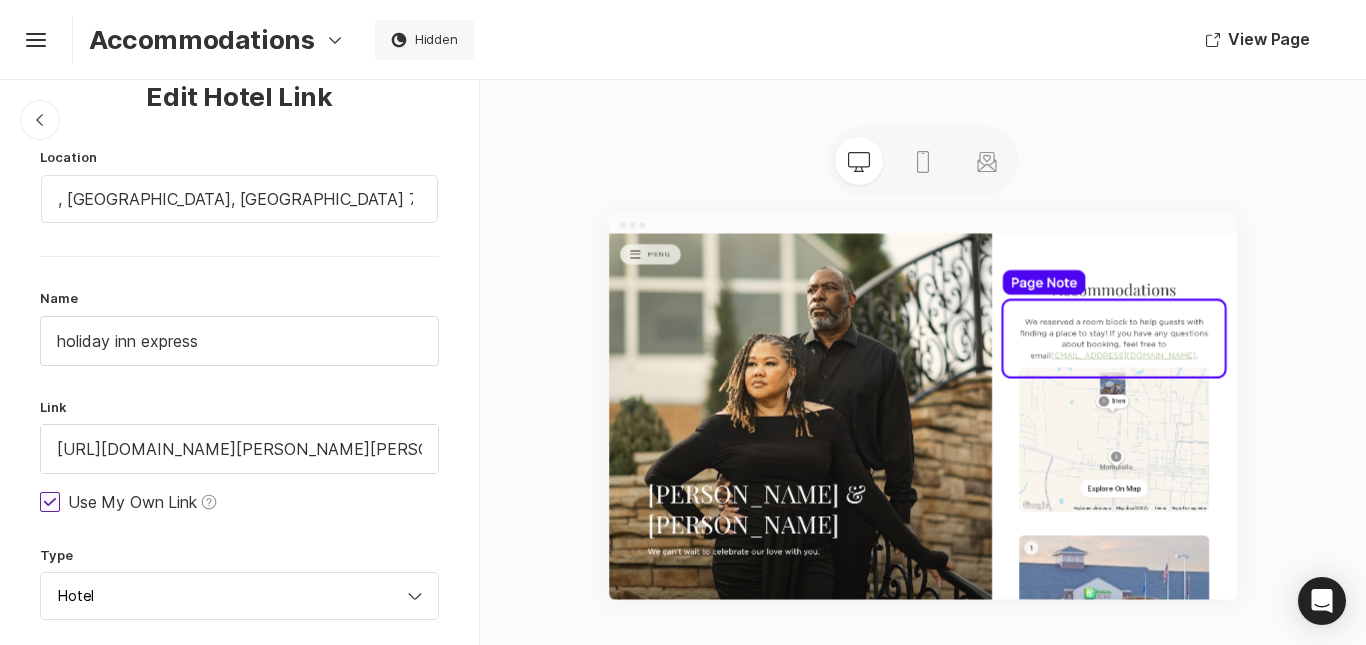 scroll, scrollTop: 0, scrollLeft: 0, axis: both 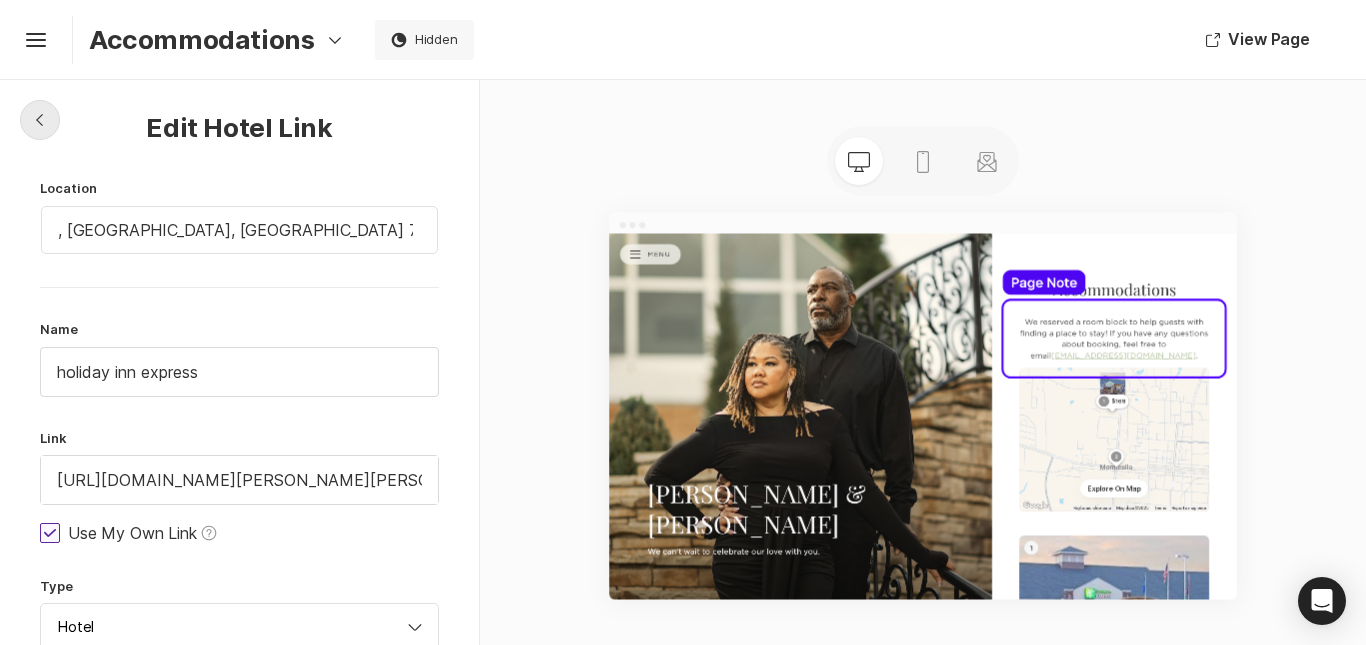 click on "Chevron Left Square" 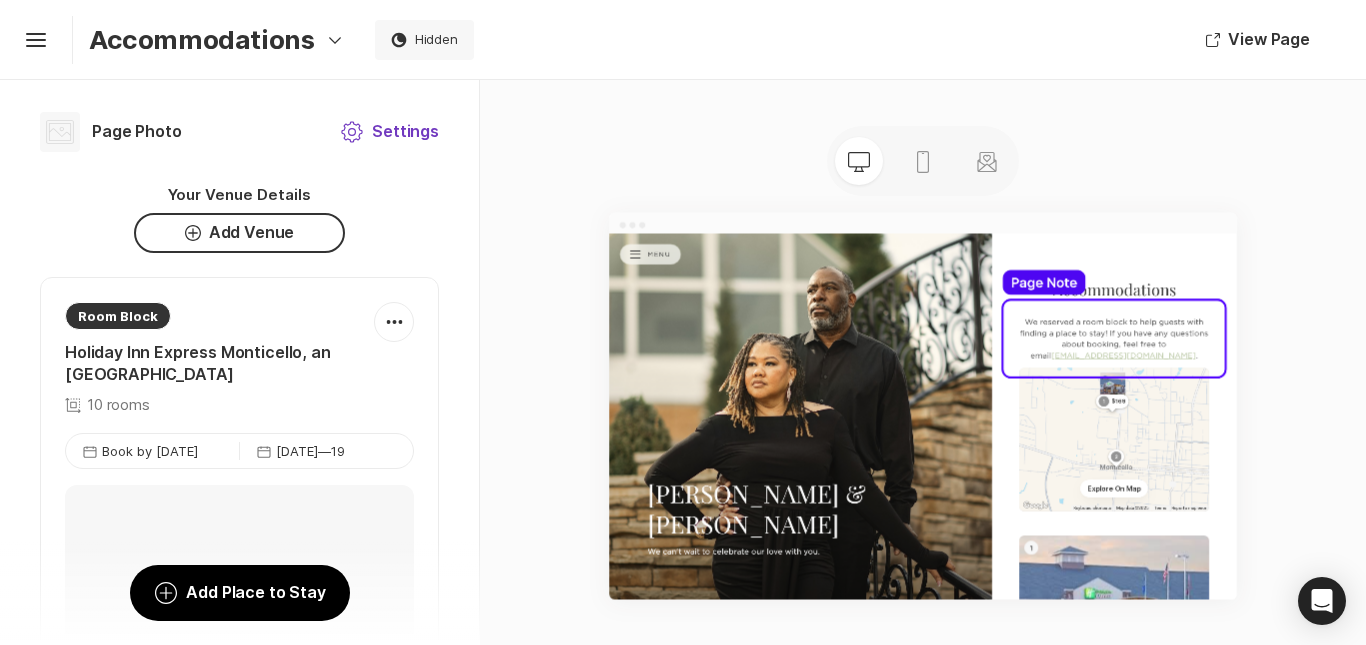 click on "Settings" 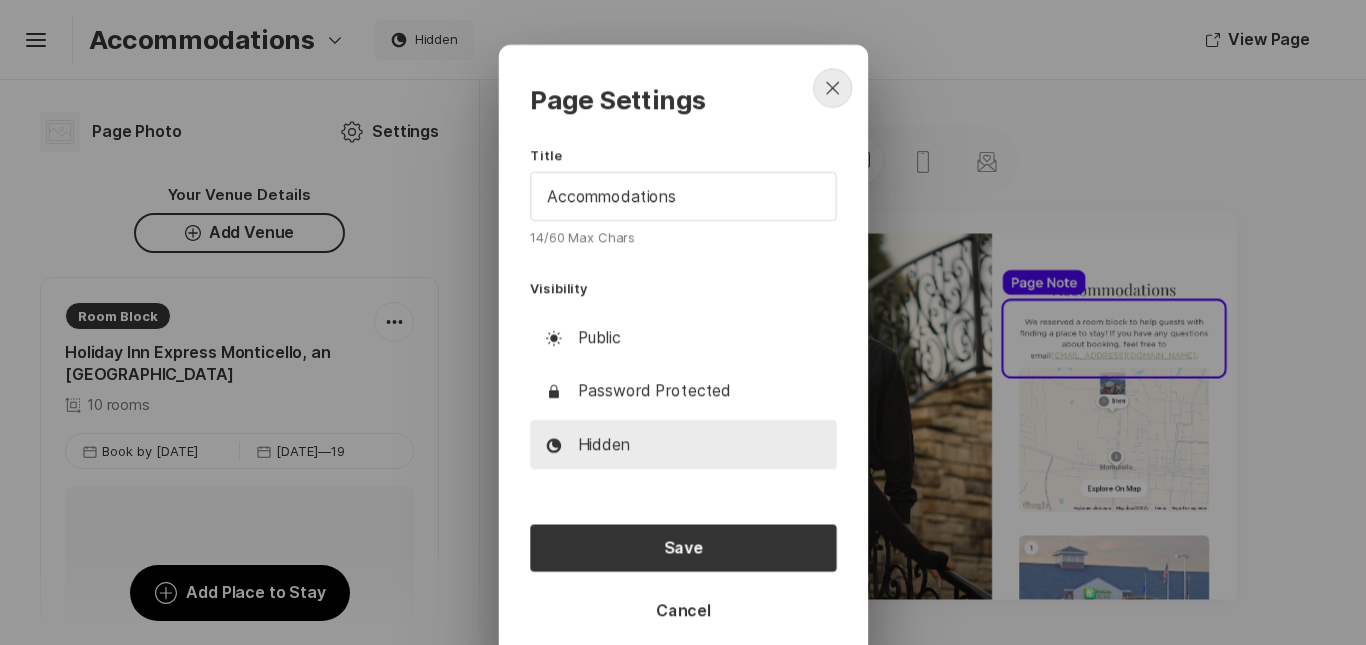 click on "Close" at bounding box center [832, 87] 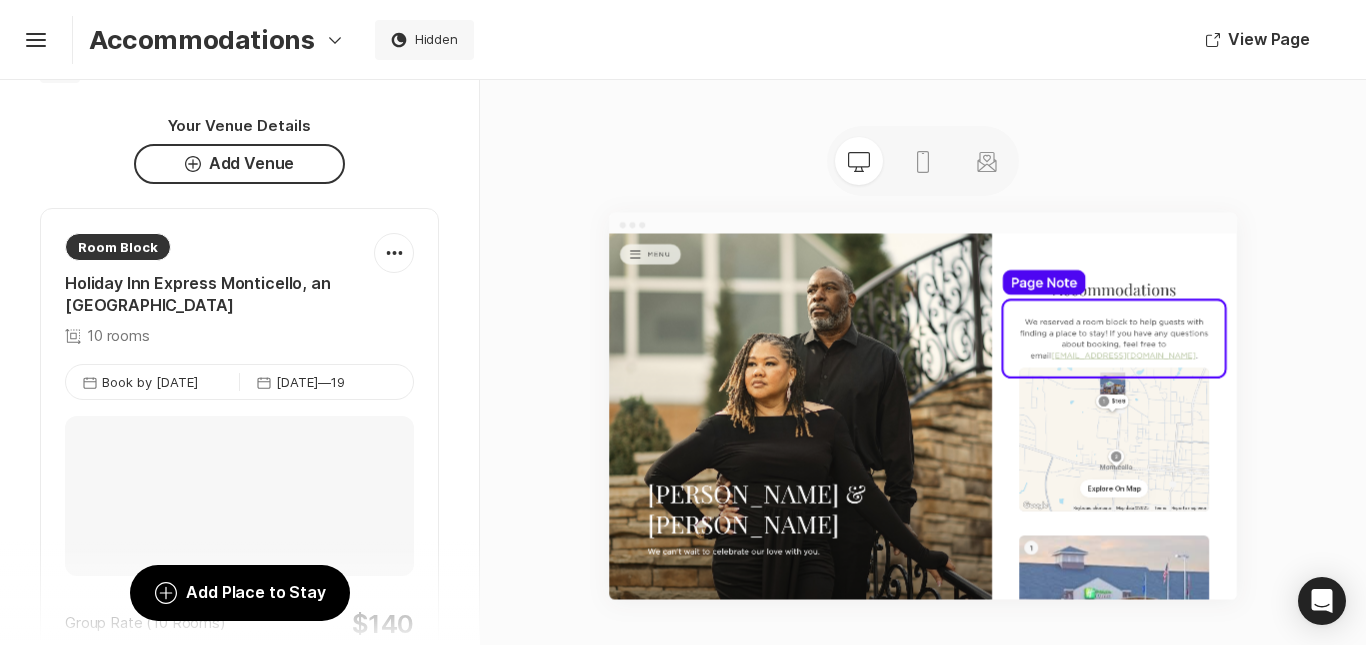 scroll, scrollTop: 100, scrollLeft: 0, axis: vertical 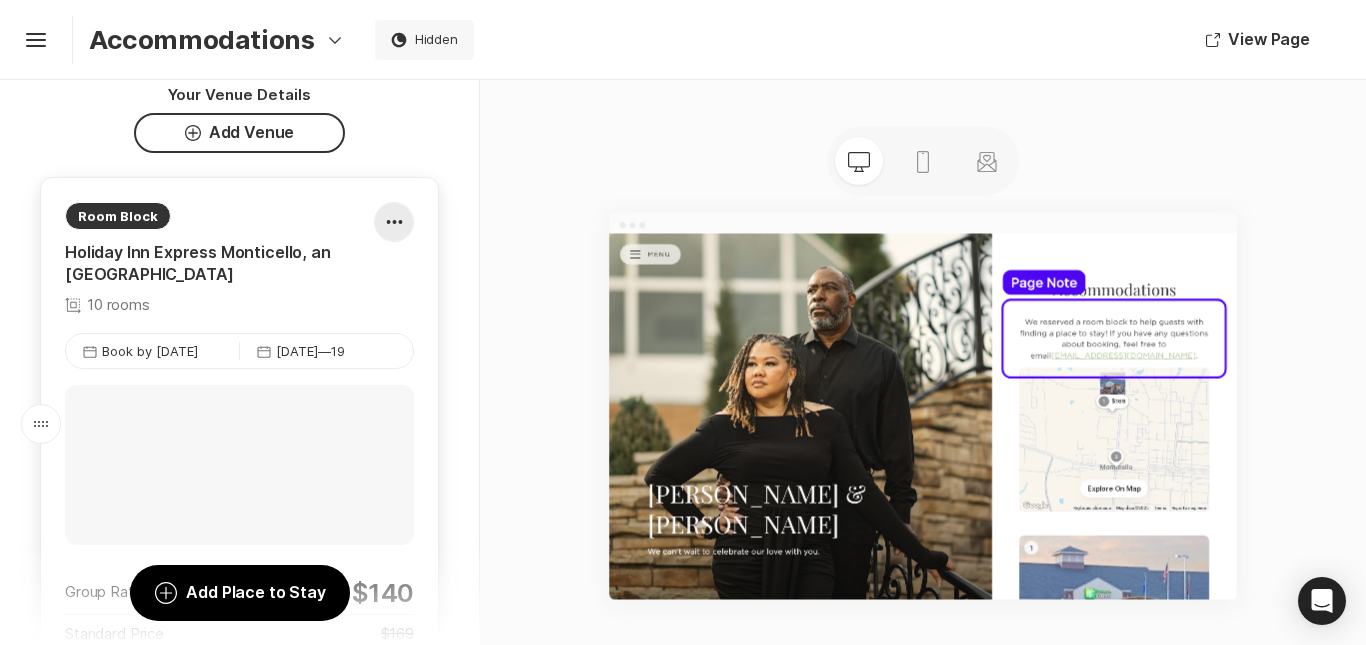 click at bounding box center [394, 222] 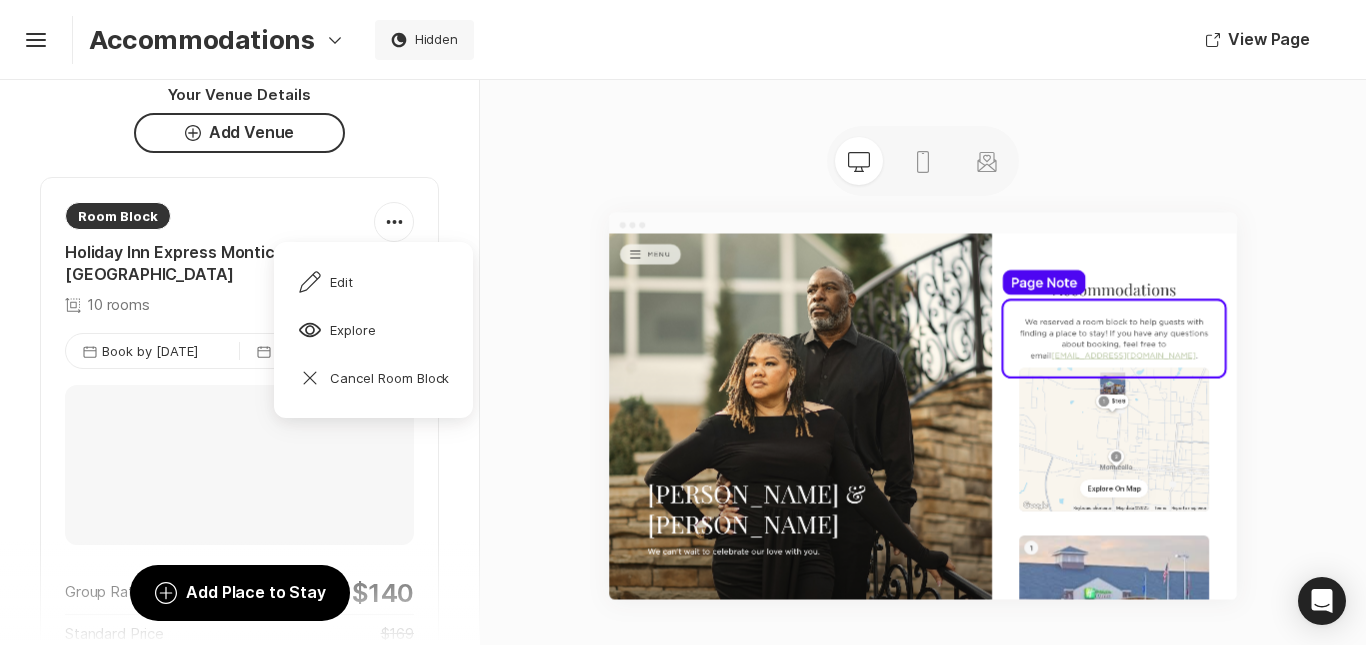 click at bounding box center [923, 405] 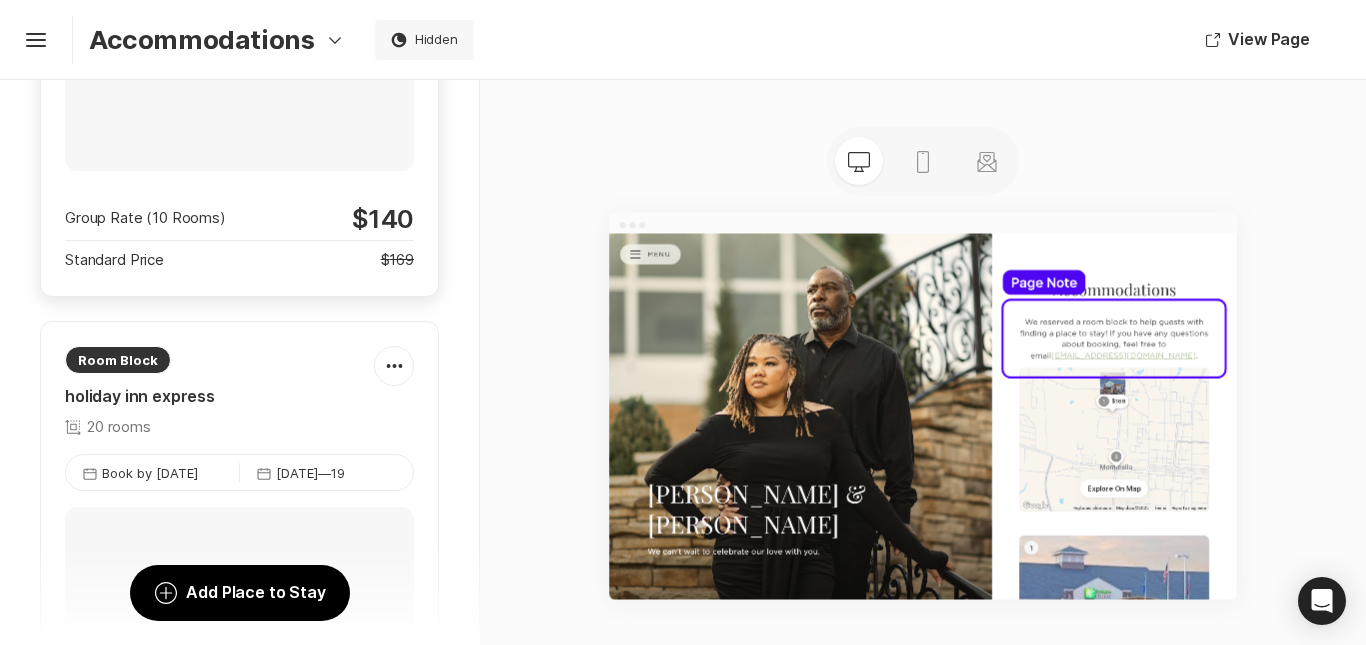 scroll, scrollTop: 600, scrollLeft: 0, axis: vertical 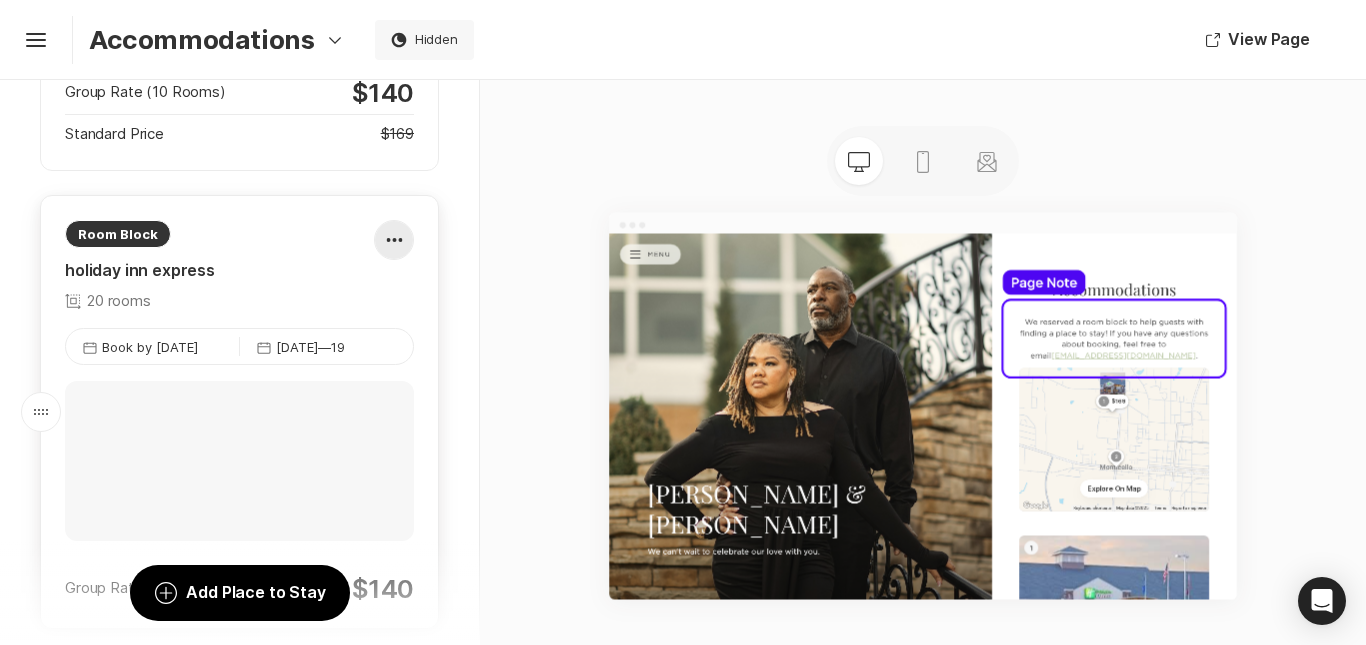 click at bounding box center [394, 240] 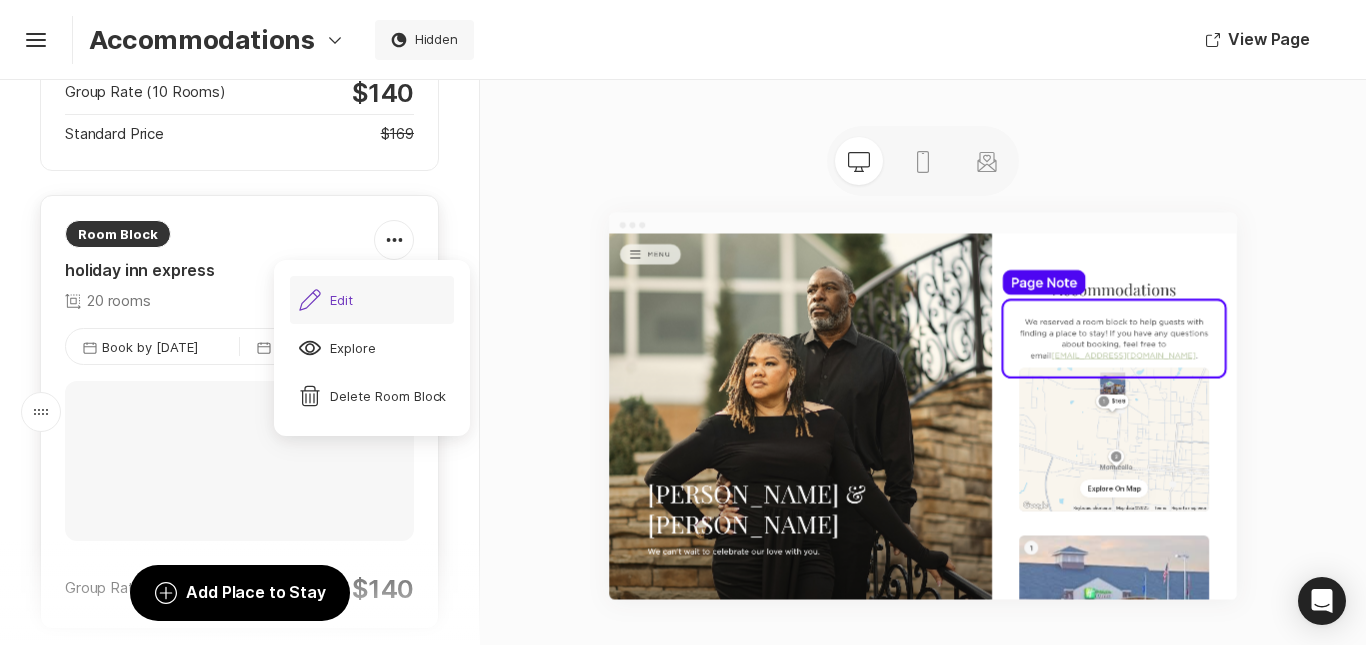 click on "Pencil Edit" at bounding box center (325, 300) 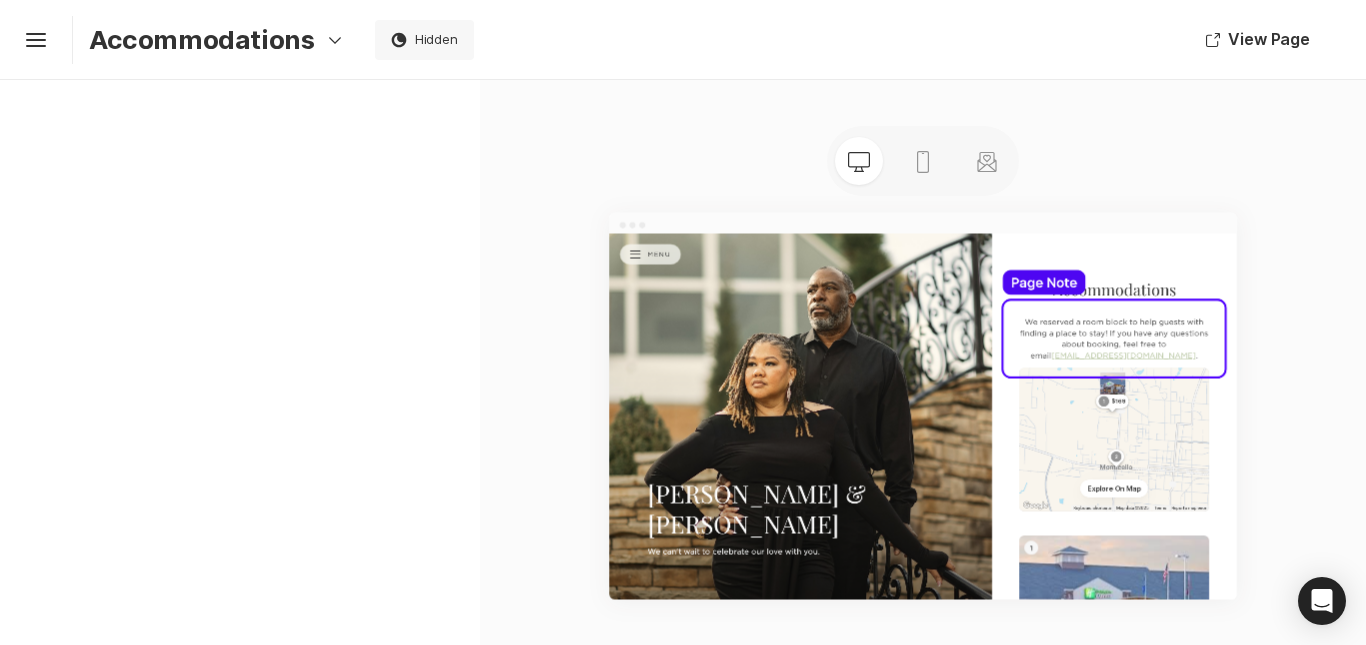 type on "x" 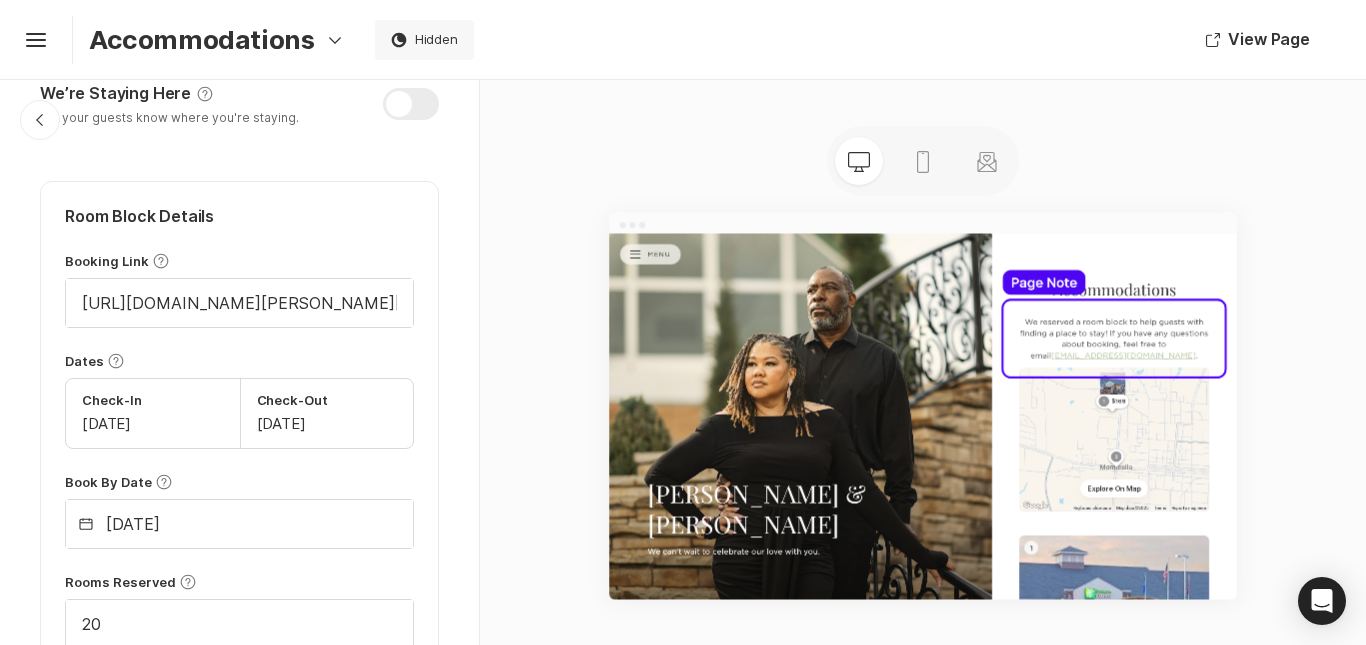 scroll, scrollTop: 900, scrollLeft: 0, axis: vertical 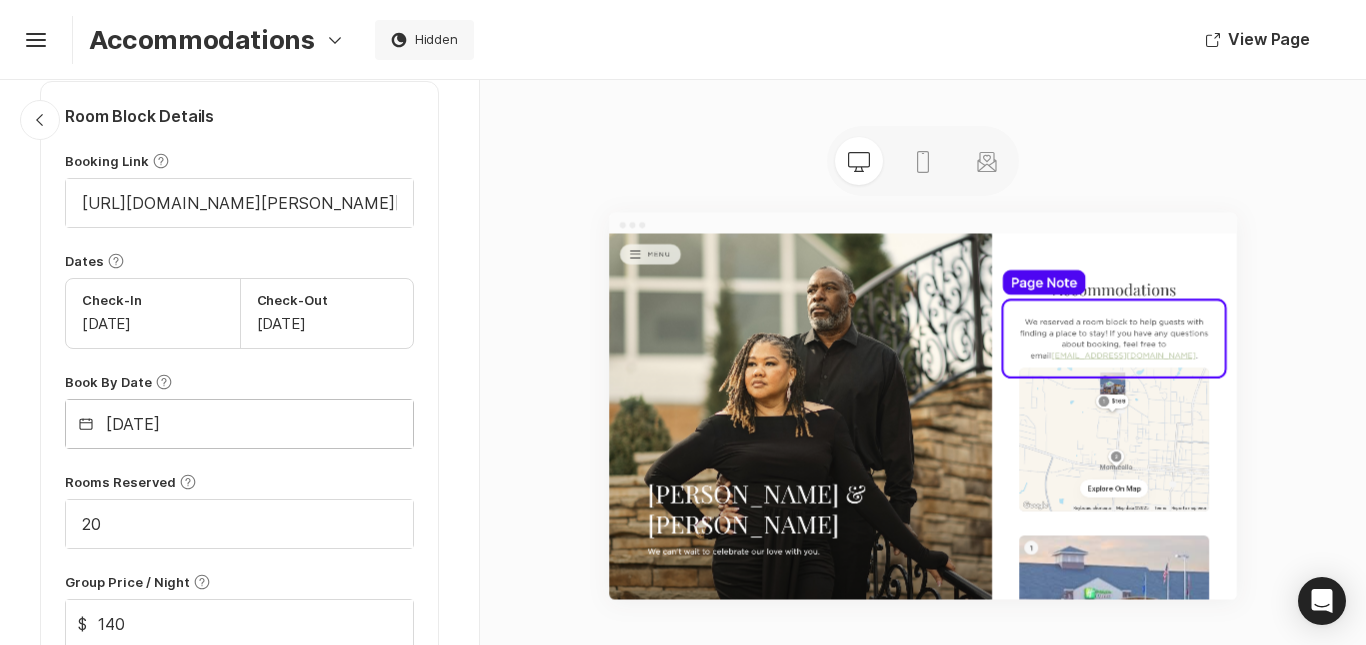 click on "[DATE]" at bounding box center [239, 424] 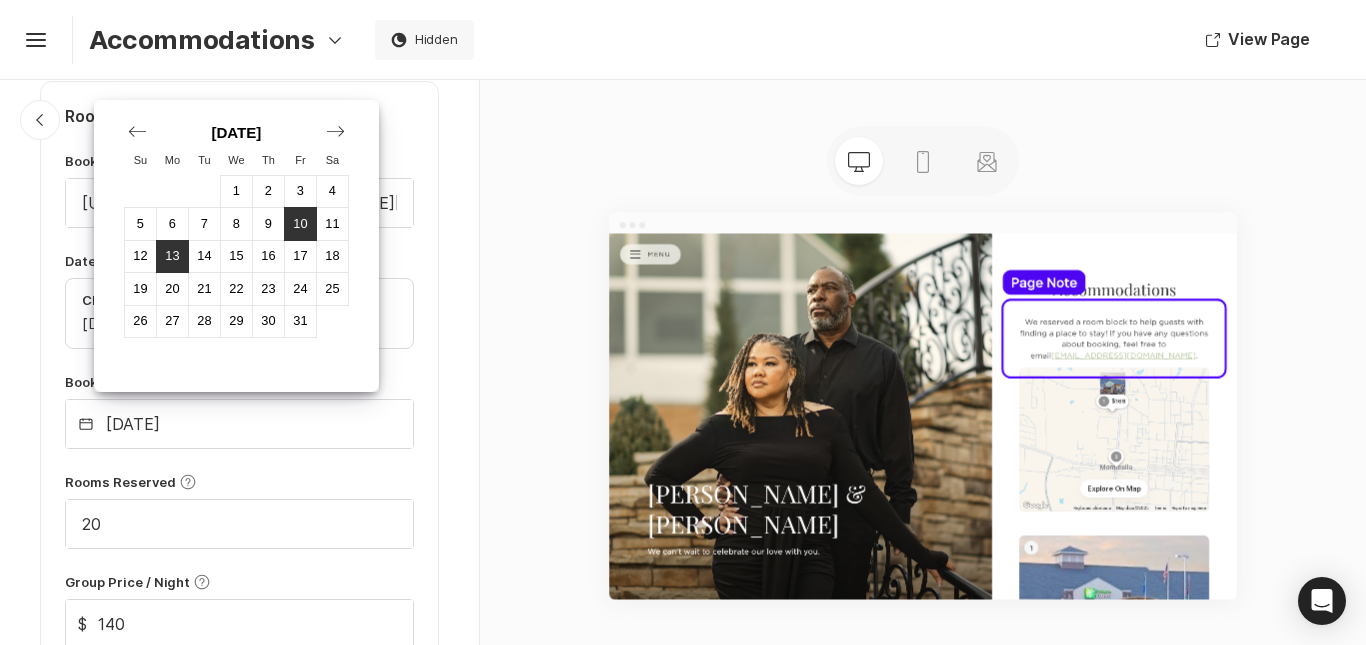 click on "10" at bounding box center (300, 223) 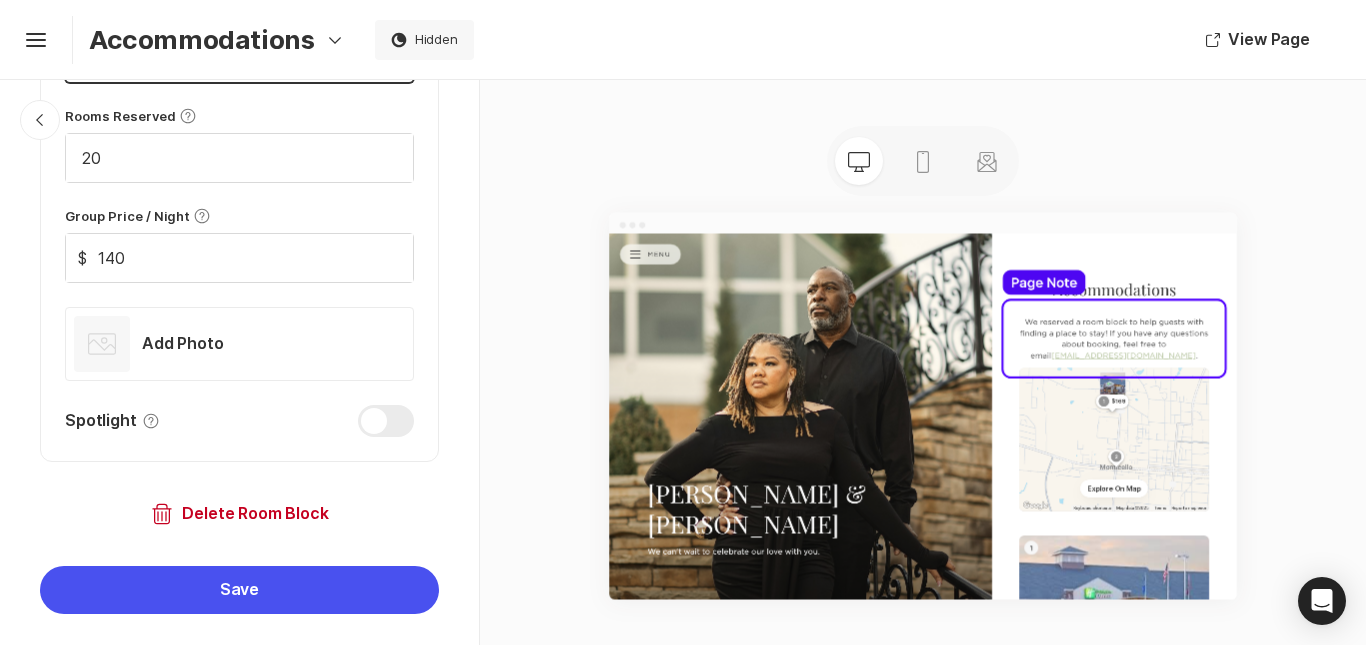 scroll, scrollTop: 1300, scrollLeft: 0, axis: vertical 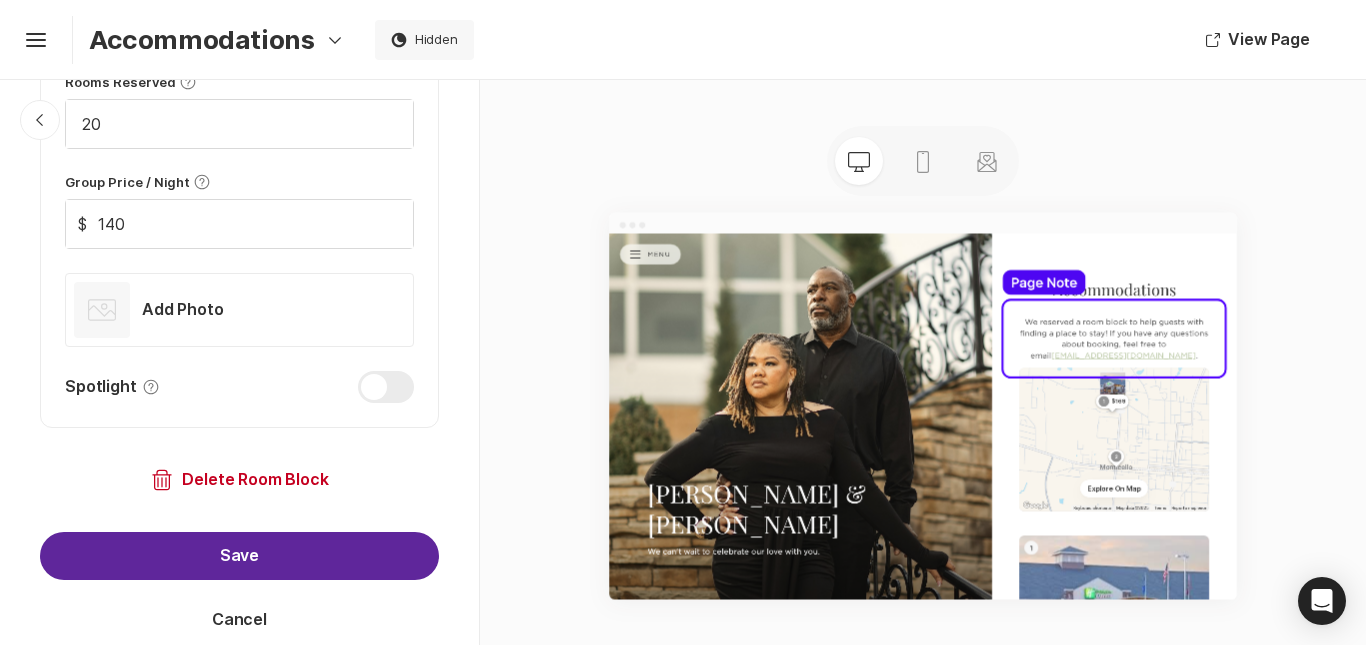 click on "Save" at bounding box center [239, 556] 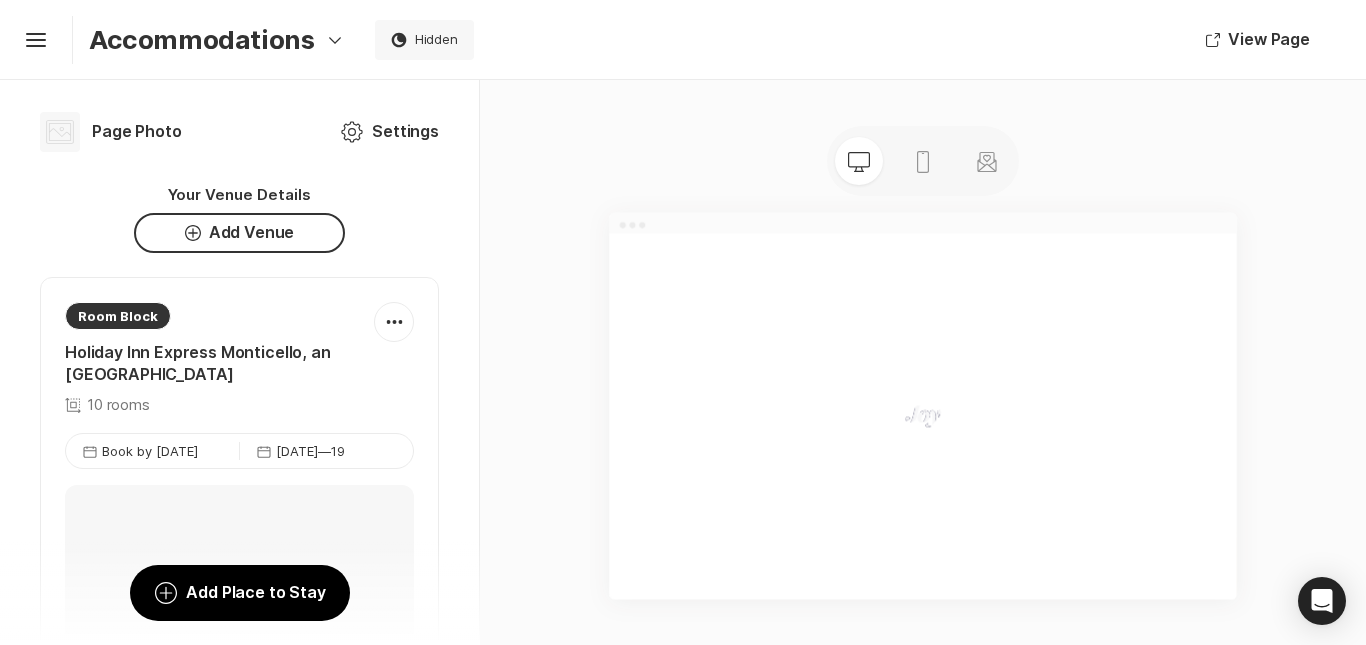 scroll, scrollTop: 600, scrollLeft: 0, axis: vertical 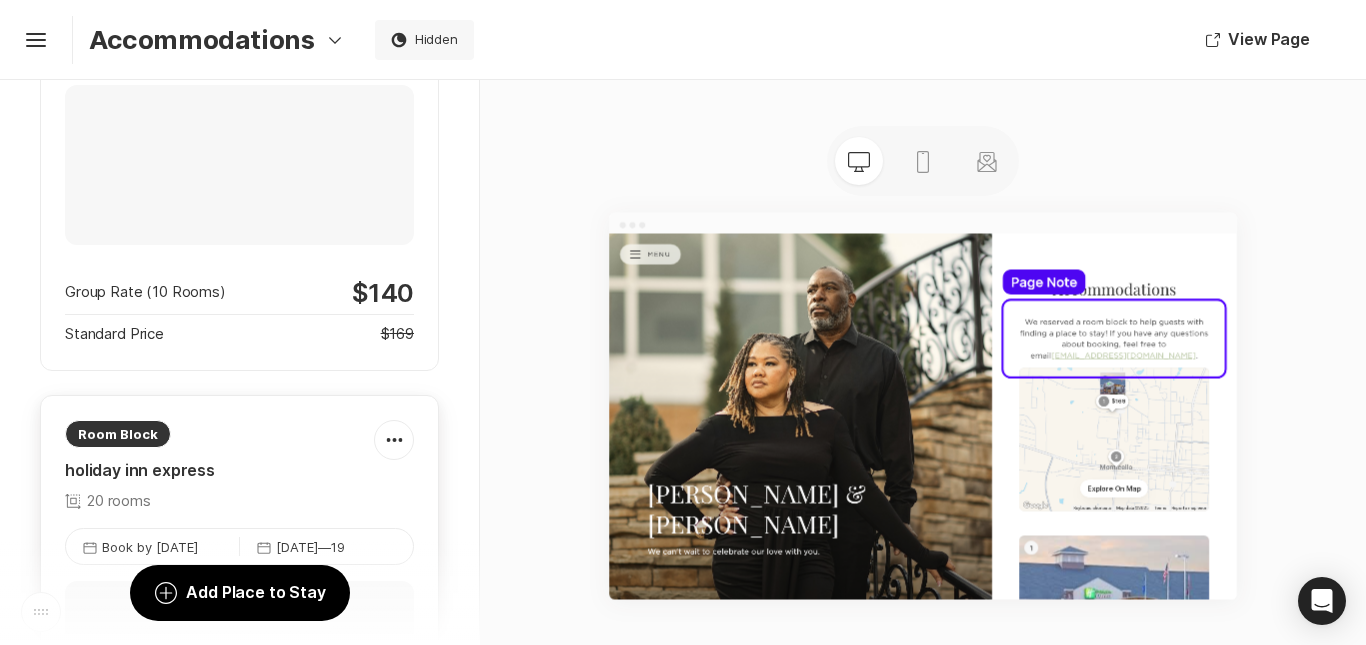click on "holiday inn express" at bounding box center (140, 471) 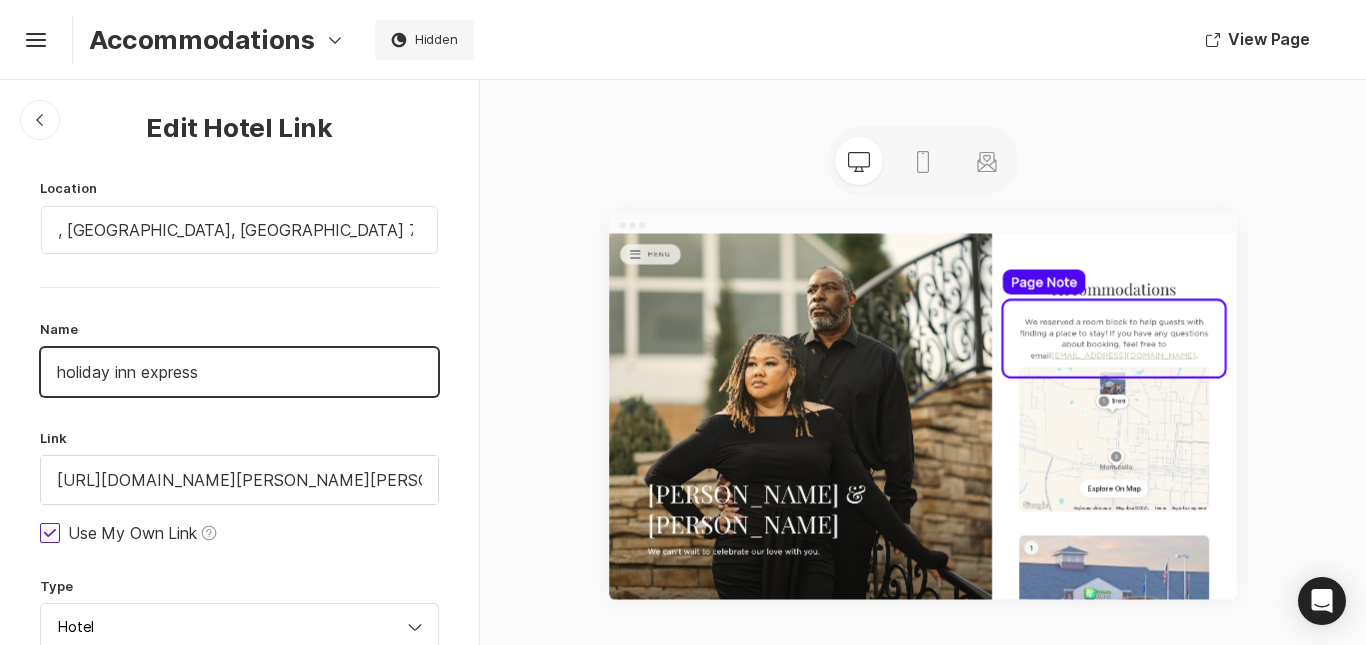 drag, startPoint x: 254, startPoint y: 372, endPoint x: 0, endPoint y: 333, distance: 256.97665 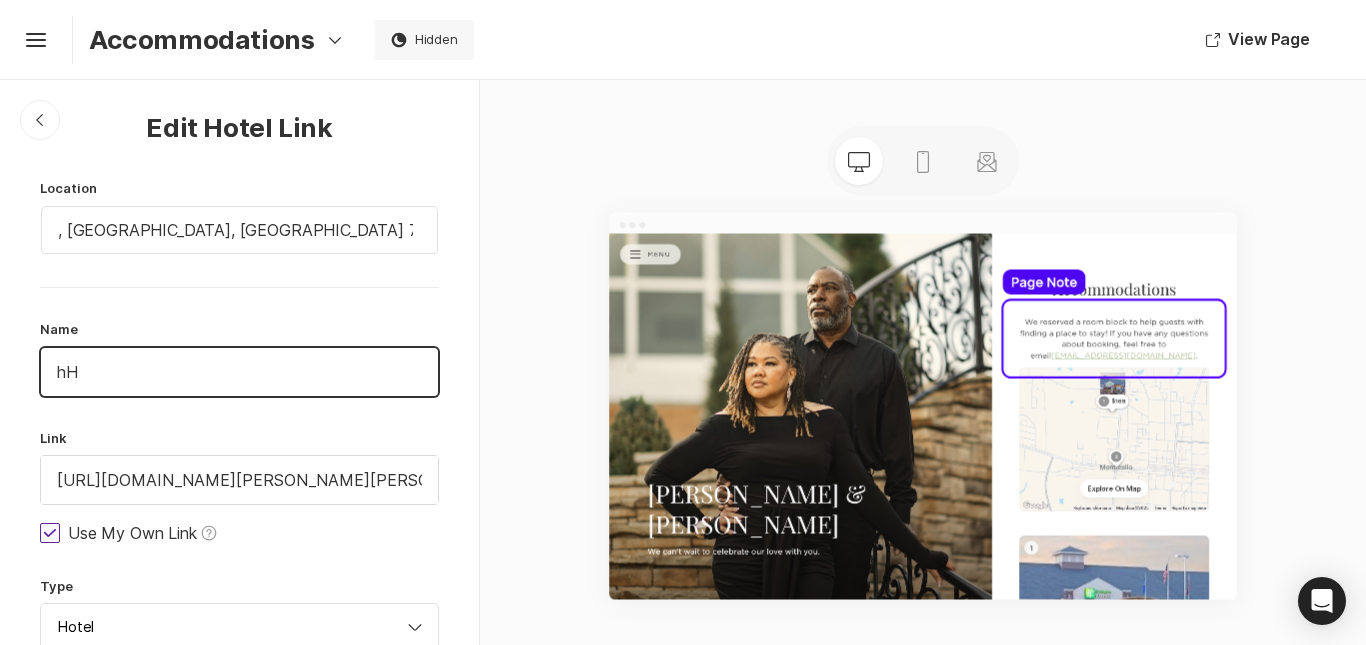 type on "h" 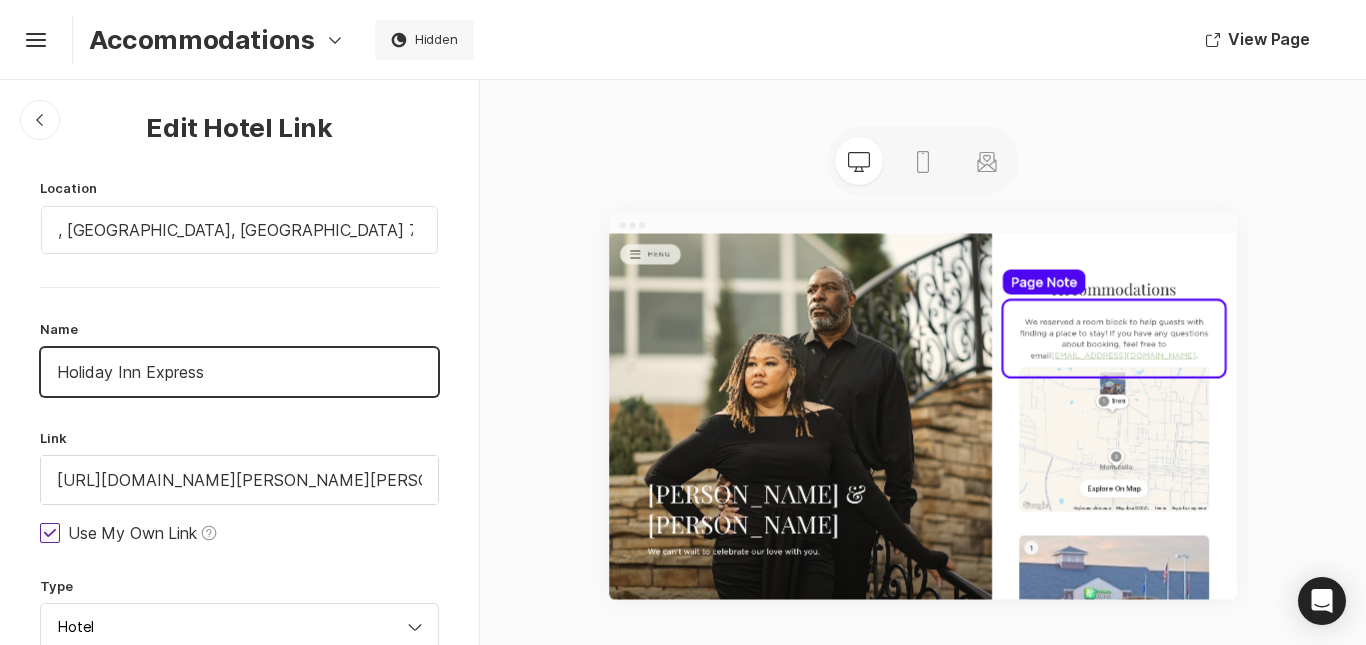 type on "Holiday Inn Express" 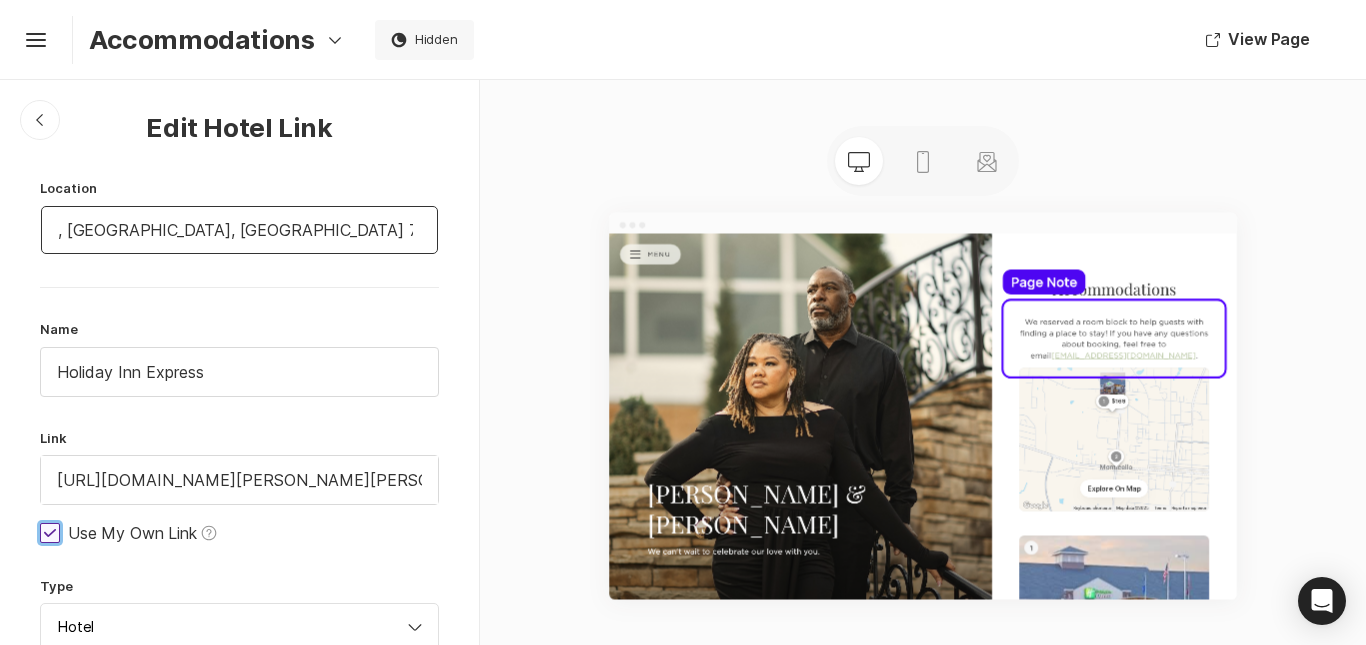 click on ", [GEOGRAPHIC_DATA], [GEOGRAPHIC_DATA] 71655, [GEOGRAPHIC_DATA]" at bounding box center (239, 230) 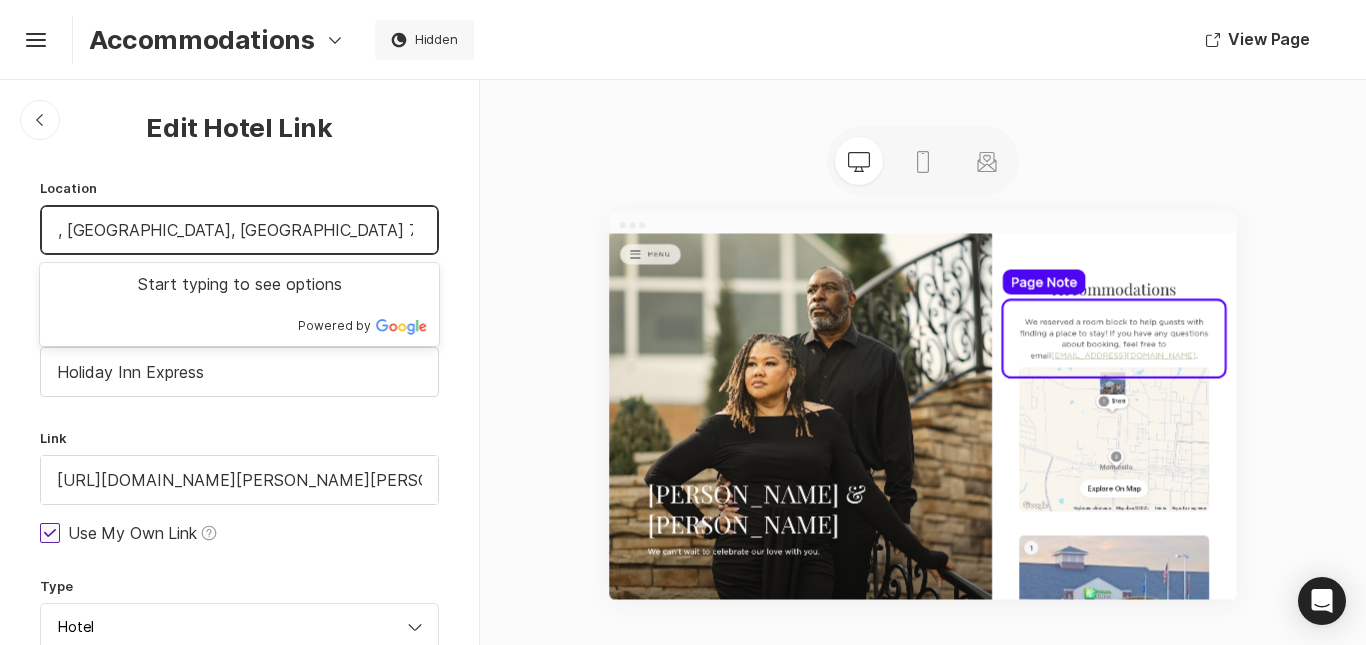 click on ", [GEOGRAPHIC_DATA], [GEOGRAPHIC_DATA] 71655, [GEOGRAPHIC_DATA]" at bounding box center [239, 230] 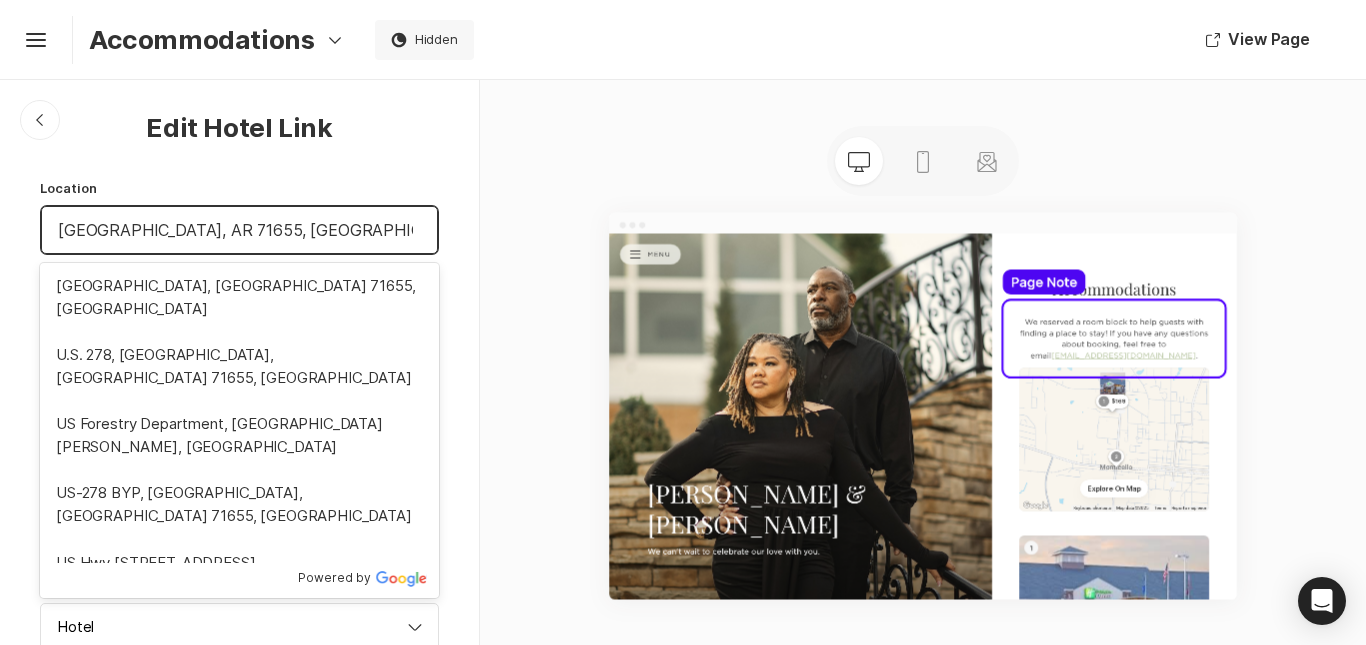 paste on "[STREET_ADDRESS][PERSON_NAME]" 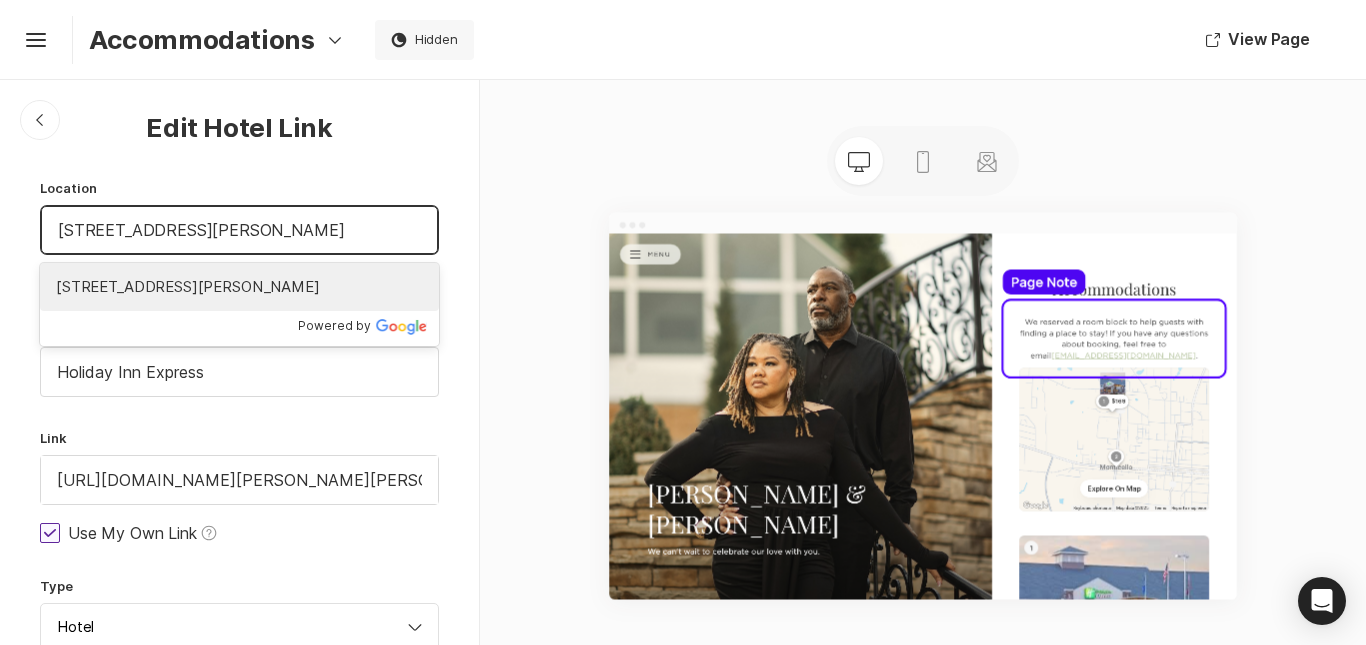 click on "[STREET_ADDRESS][PERSON_NAME]" at bounding box center [239, 287] 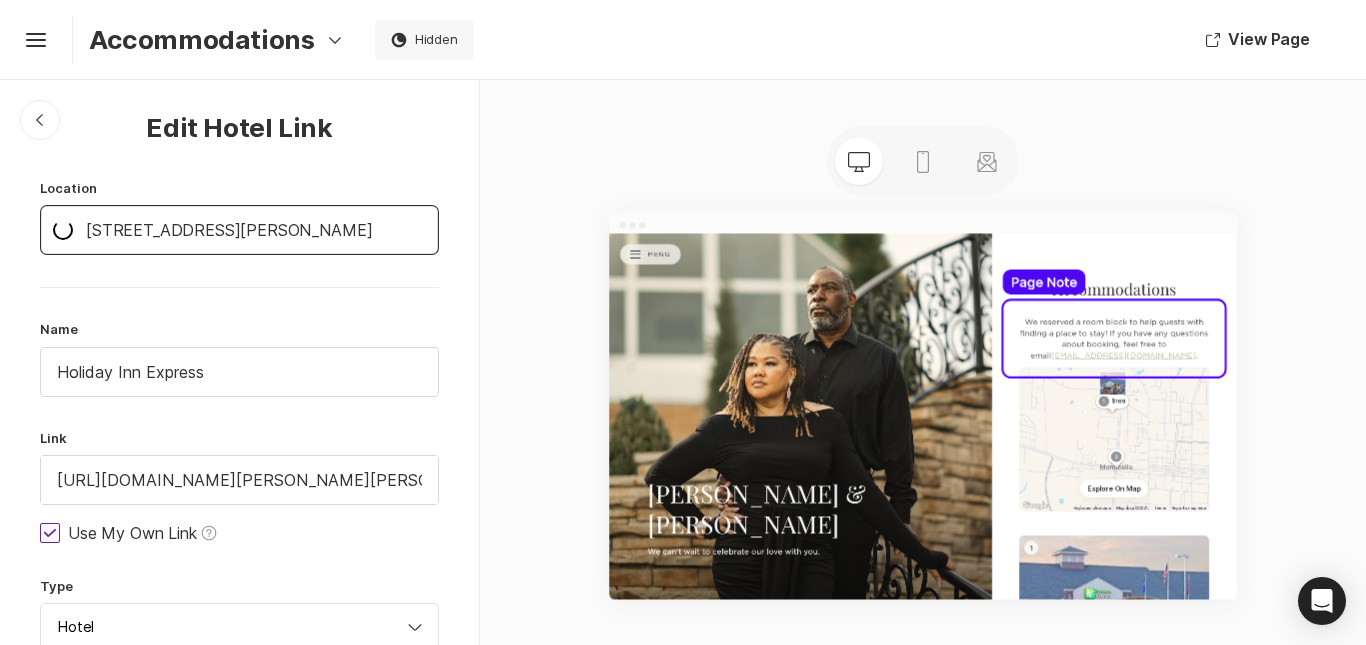type on "[STREET_ADDRESS][PERSON_NAME]" 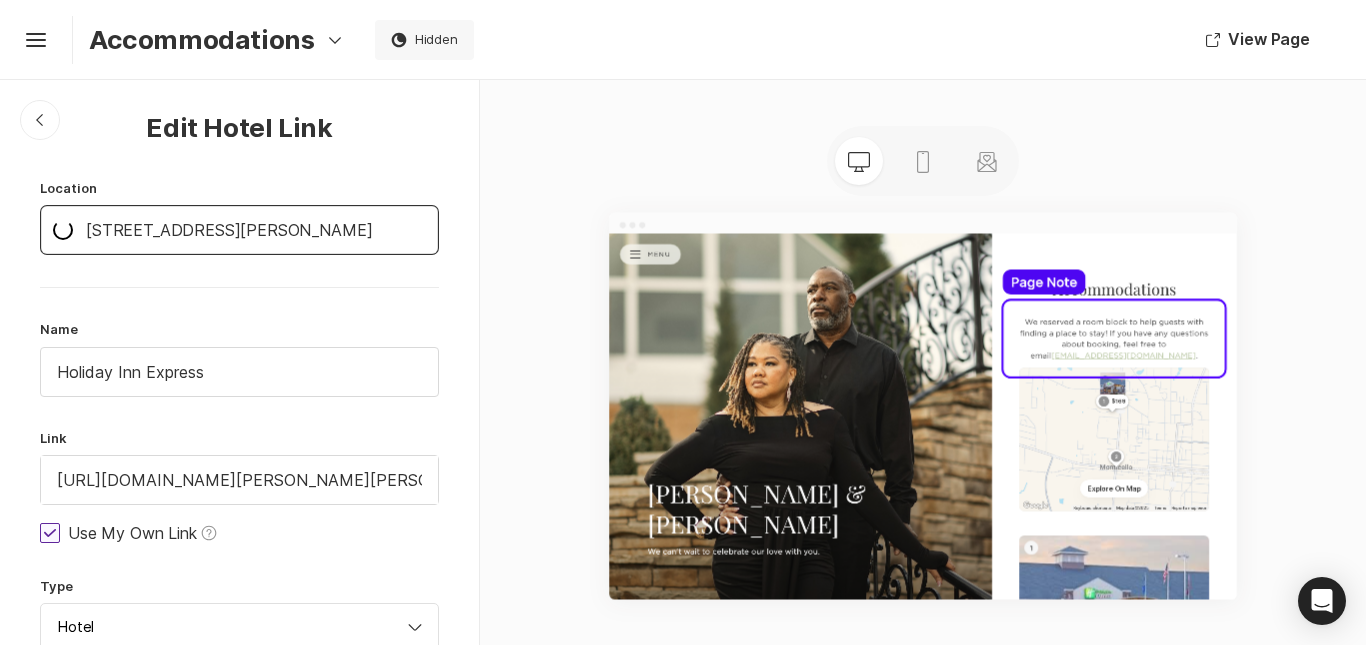 type 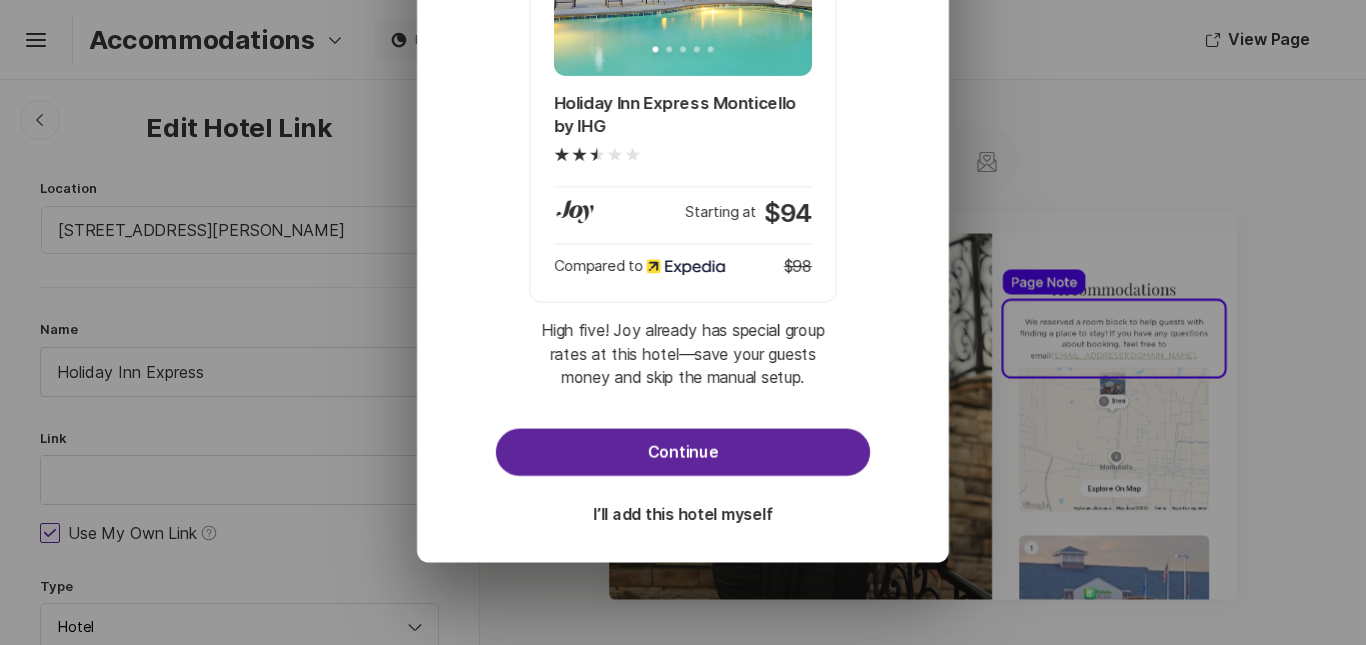 scroll, scrollTop: 200, scrollLeft: 0, axis: vertical 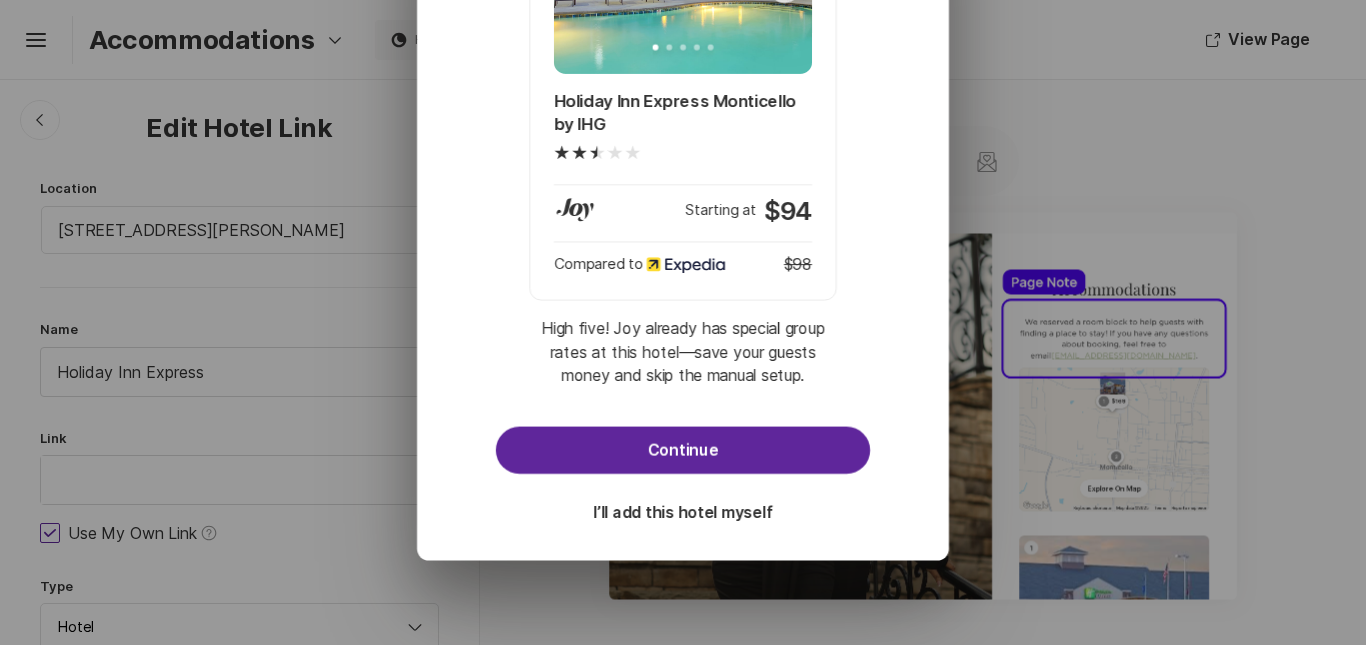 click on "Continue" at bounding box center [683, 449] 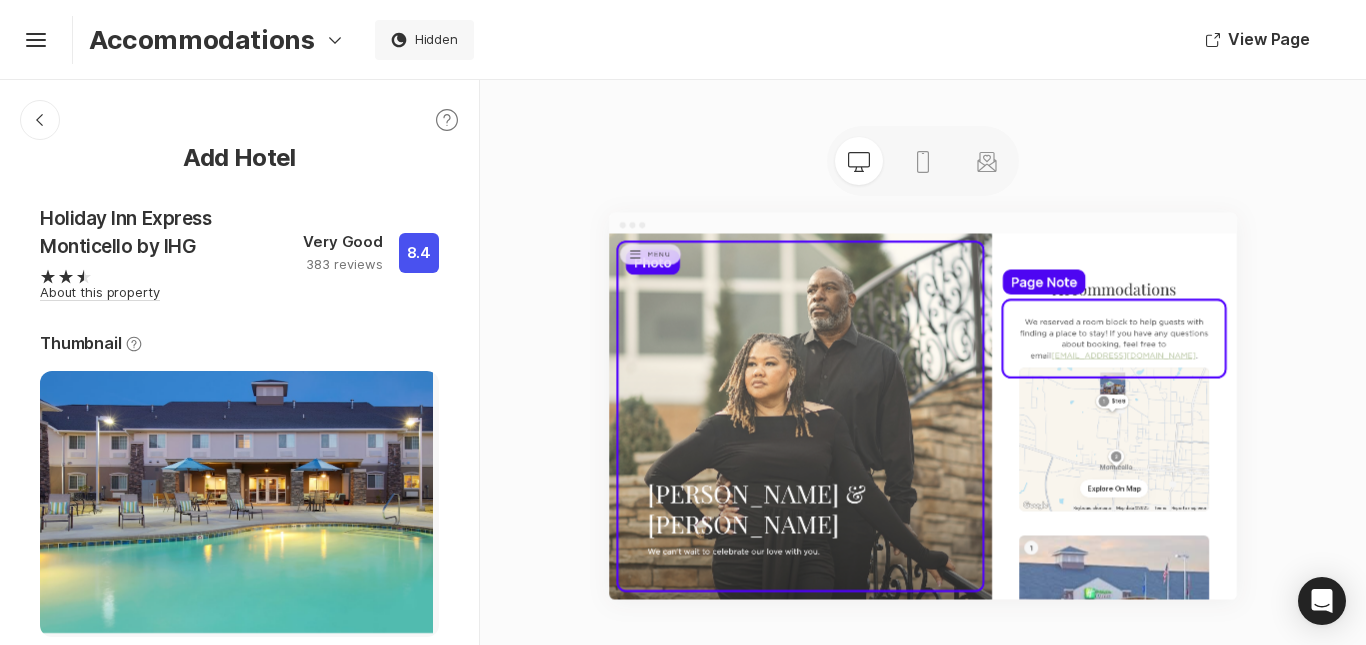 type on "x" 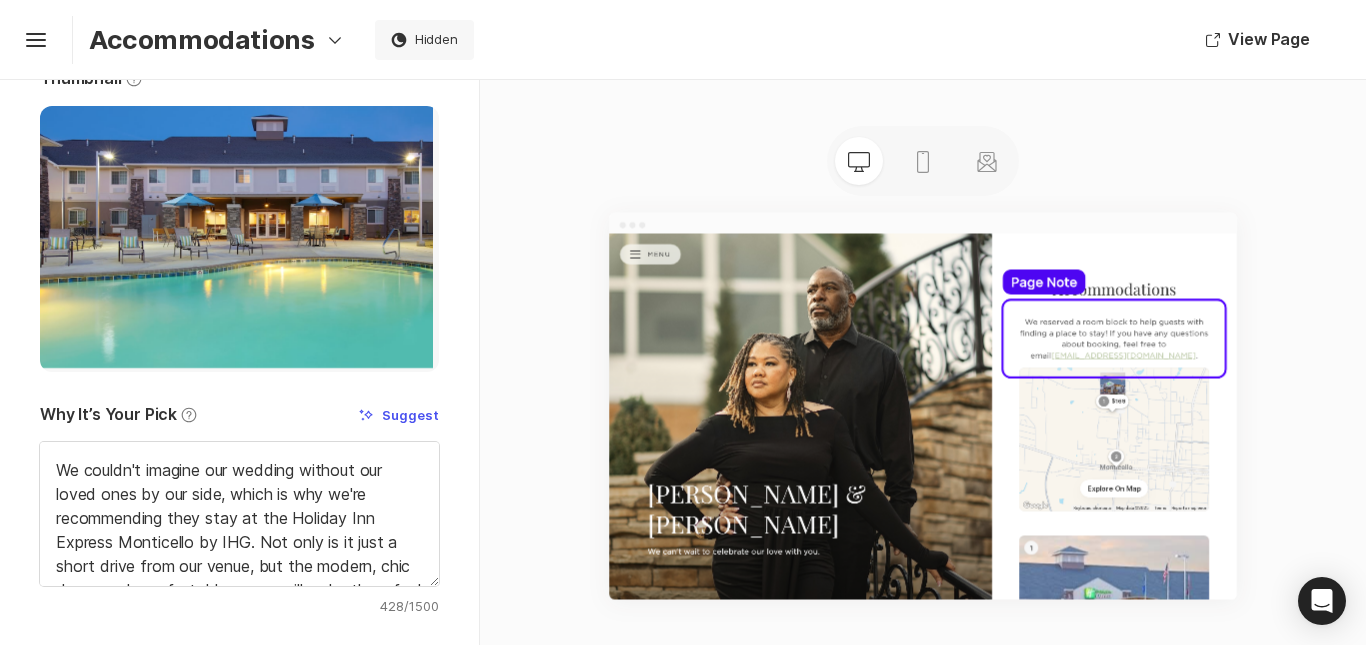 scroll, scrollTop: 300, scrollLeft: 0, axis: vertical 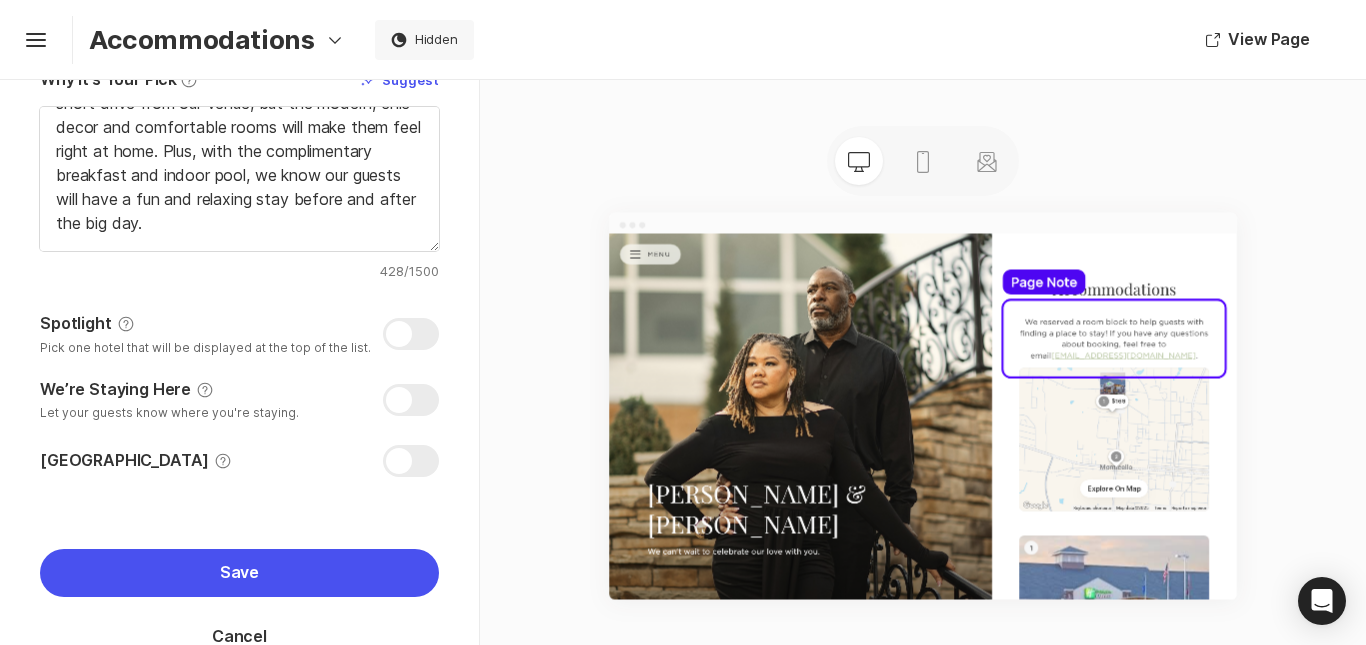 click at bounding box center [411, 461] 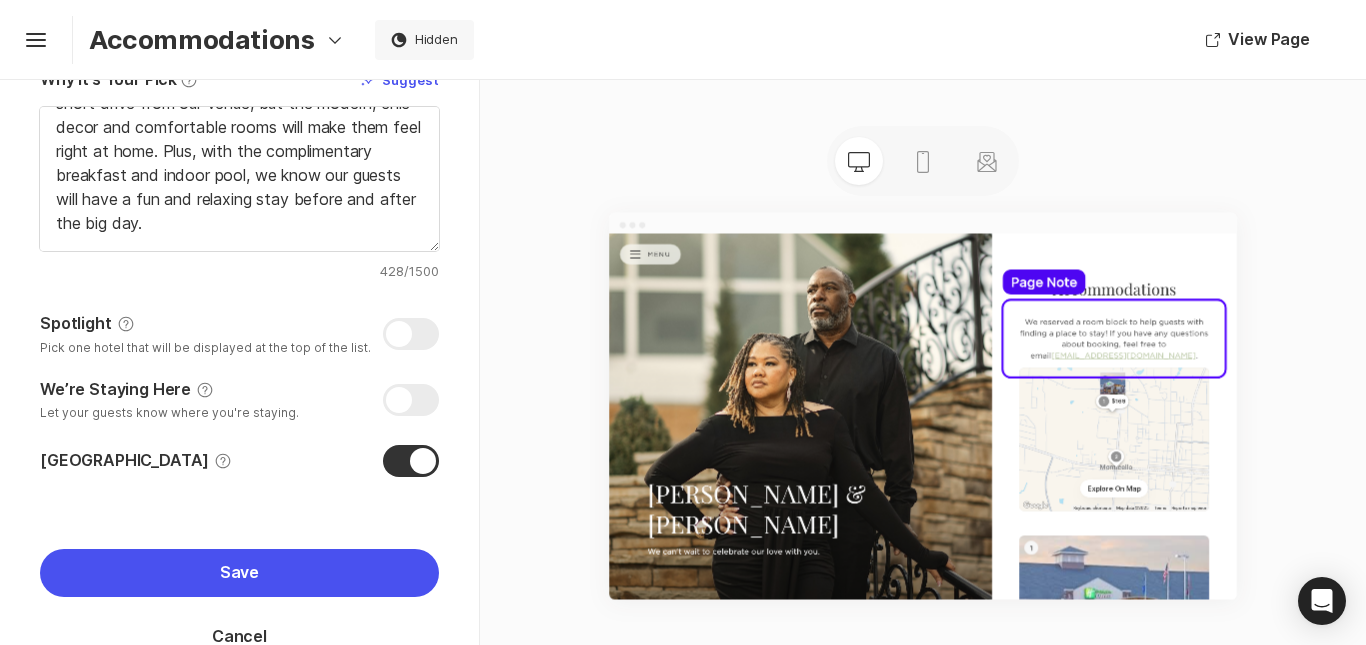 checkbox on "true" 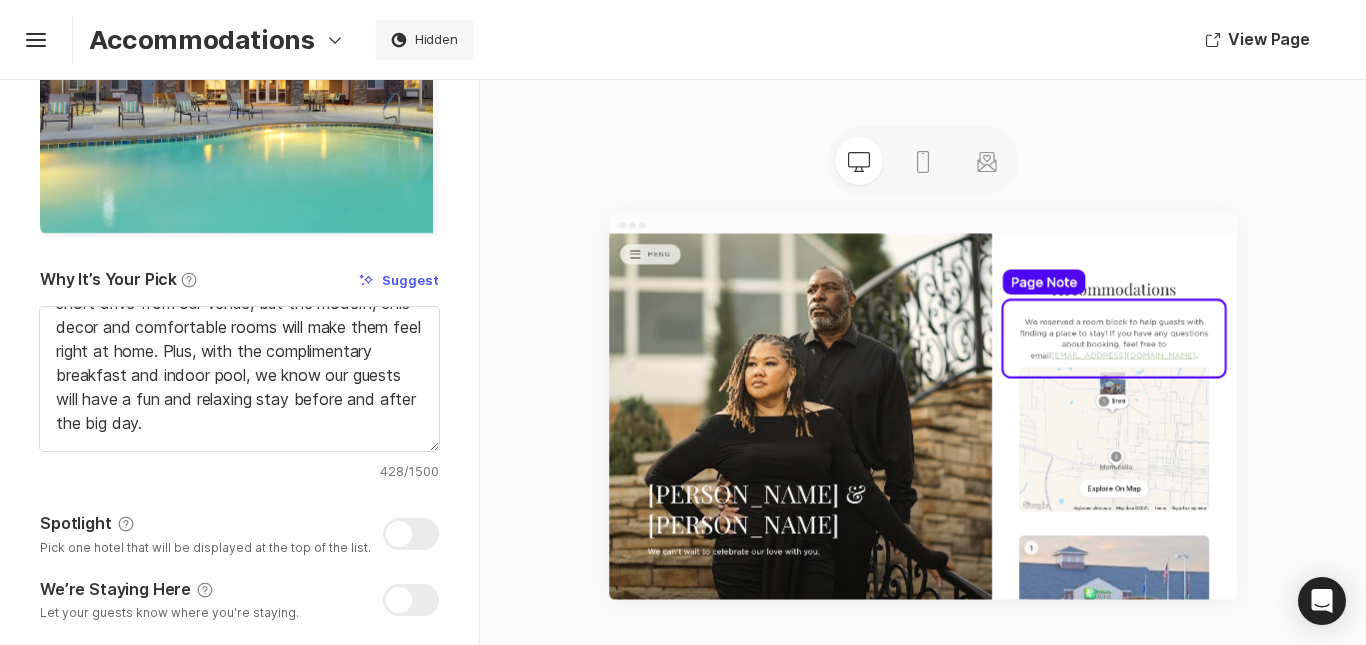 scroll, scrollTop: 500, scrollLeft: 0, axis: vertical 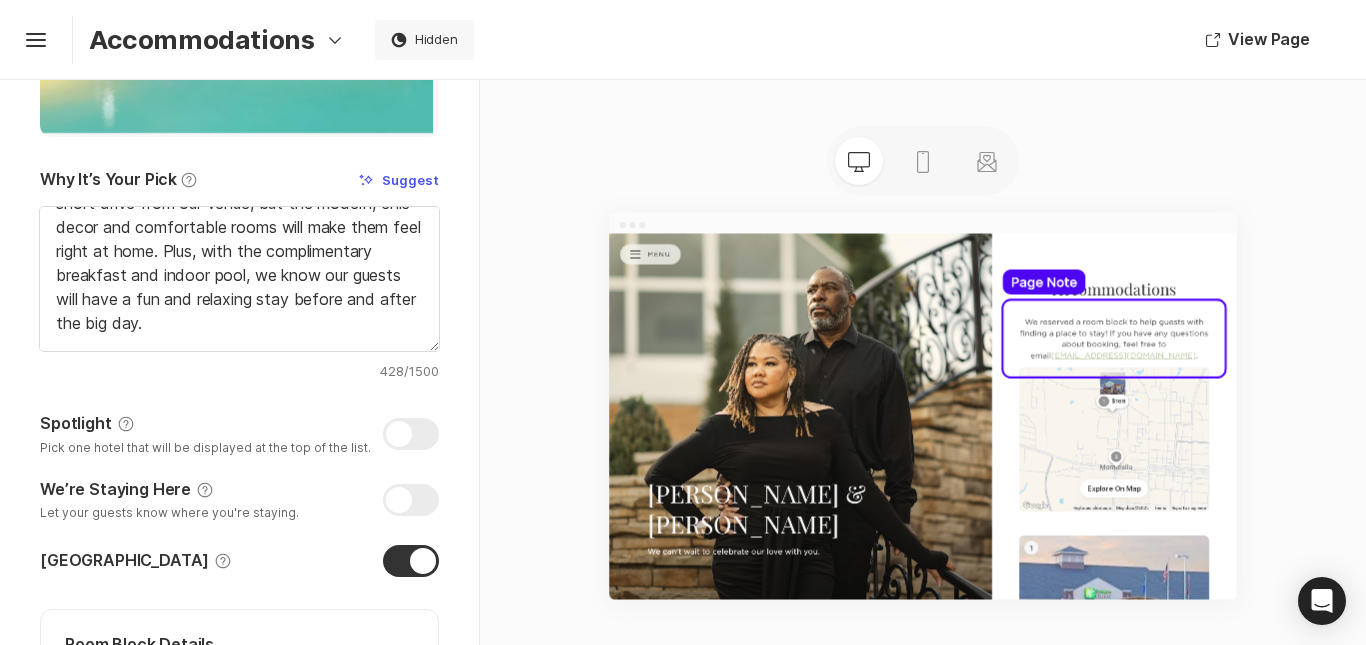 click at bounding box center [411, 434] 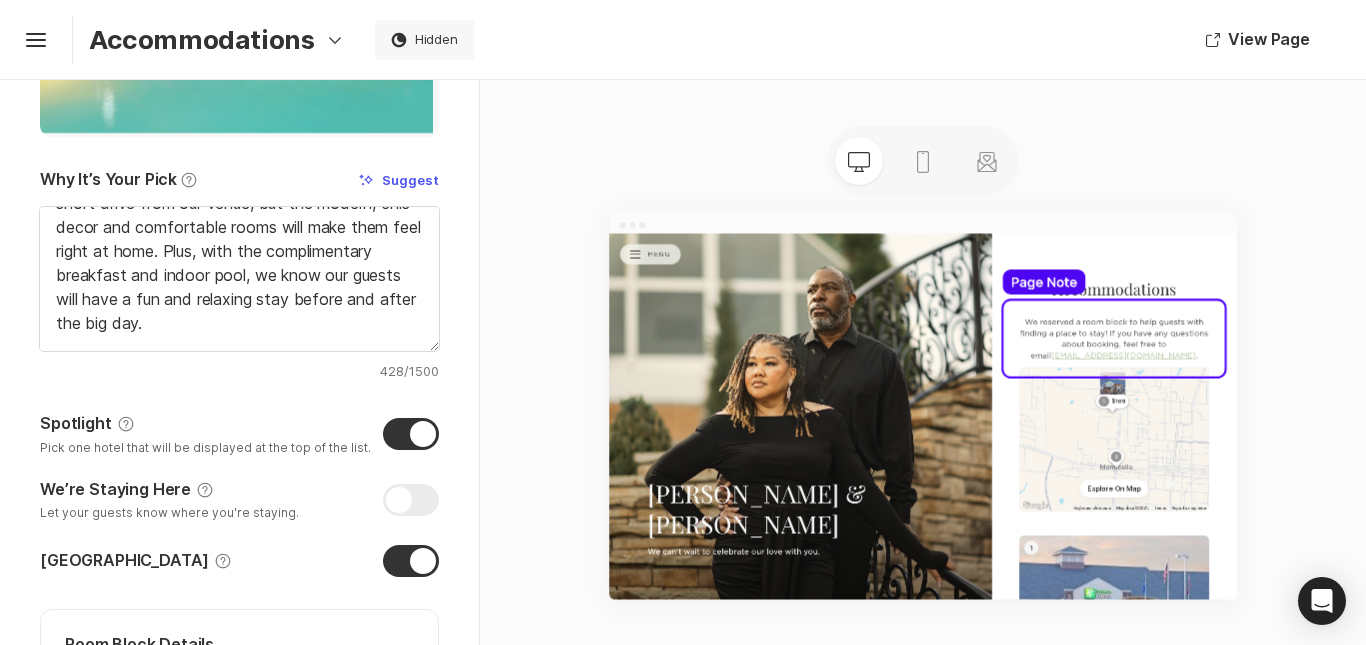 click at bounding box center (411, 434) 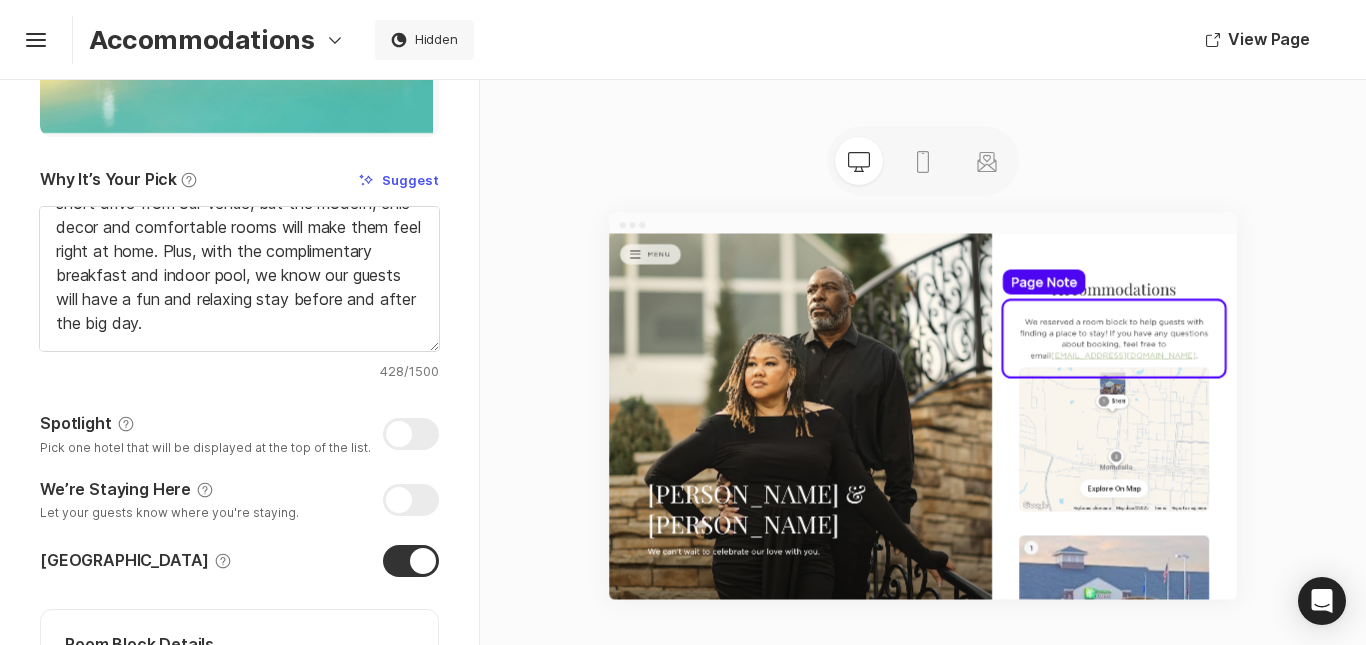 checkbox on "false" 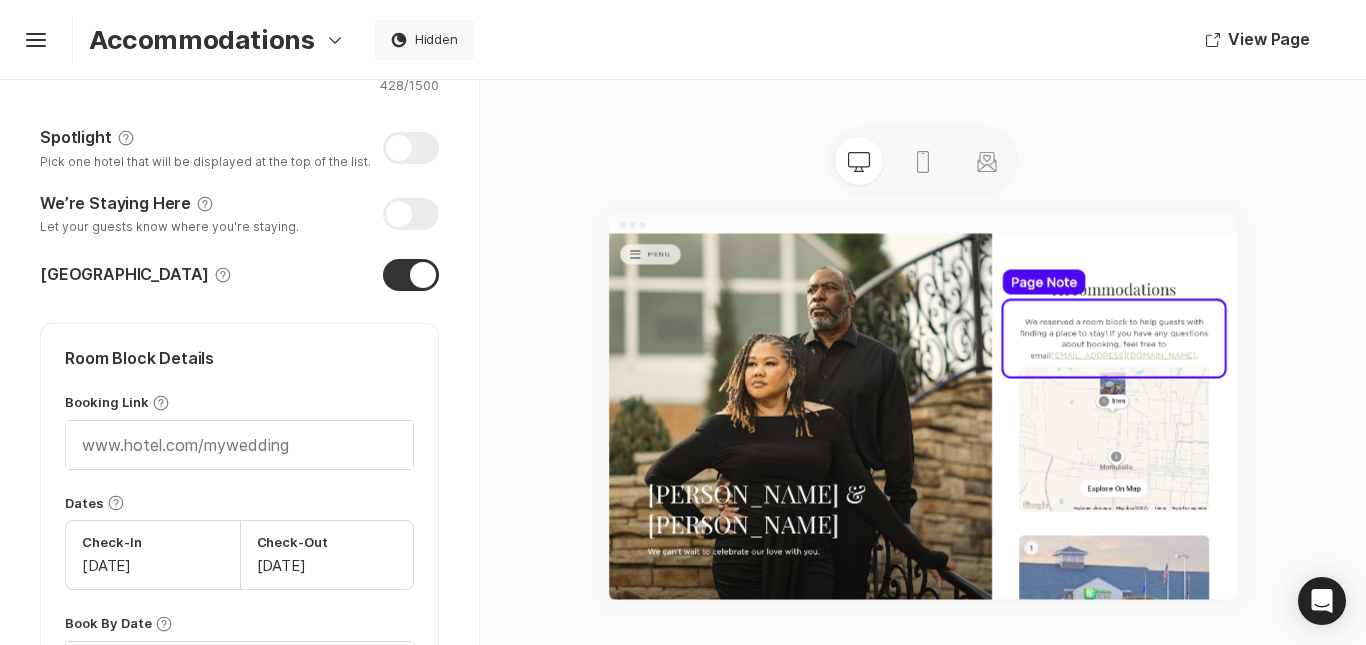 scroll, scrollTop: 800, scrollLeft: 0, axis: vertical 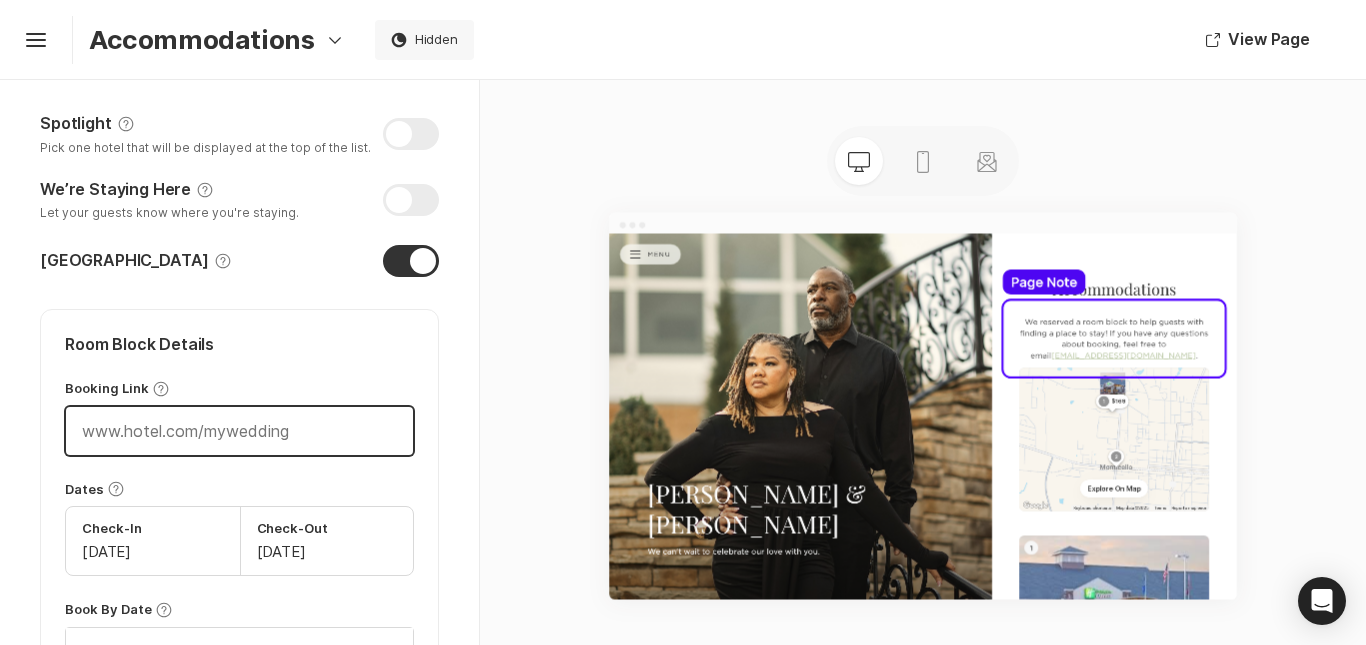 drag, startPoint x: 329, startPoint y: 422, endPoint x: 0, endPoint y: 394, distance: 330.18933 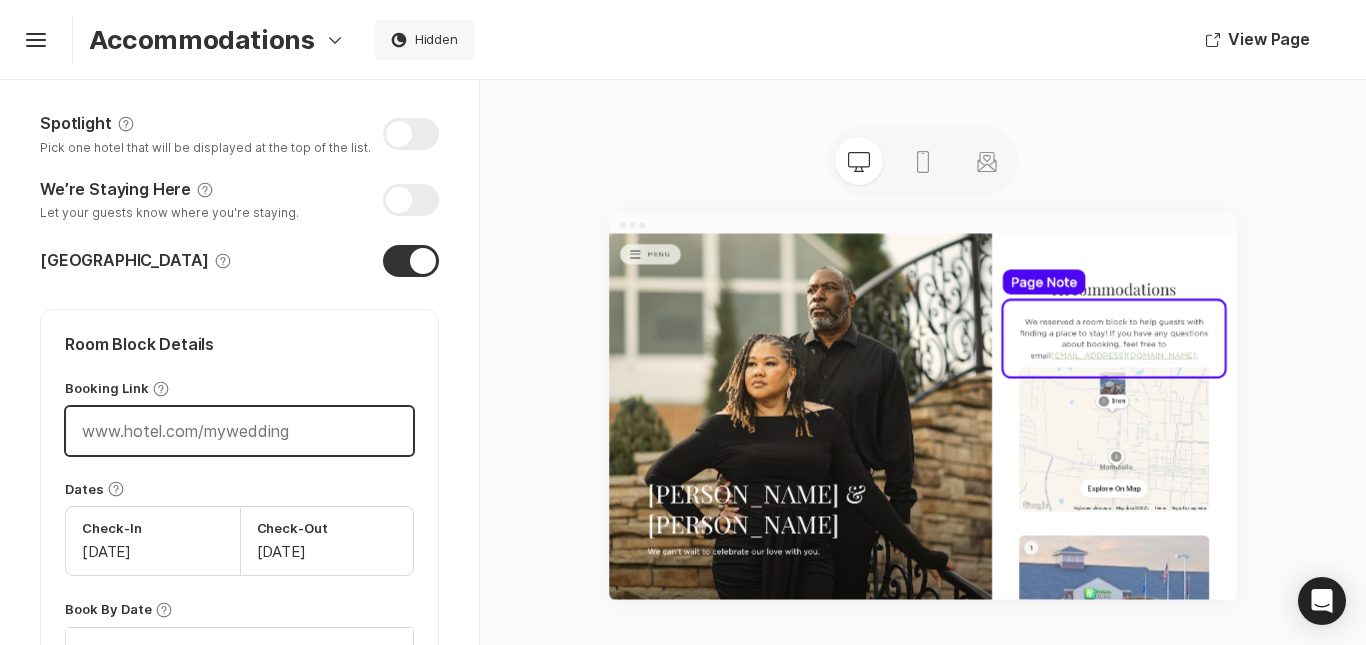 type on "[URL][DOMAIN_NAME][PERSON_NAME][PERSON_NAME]" 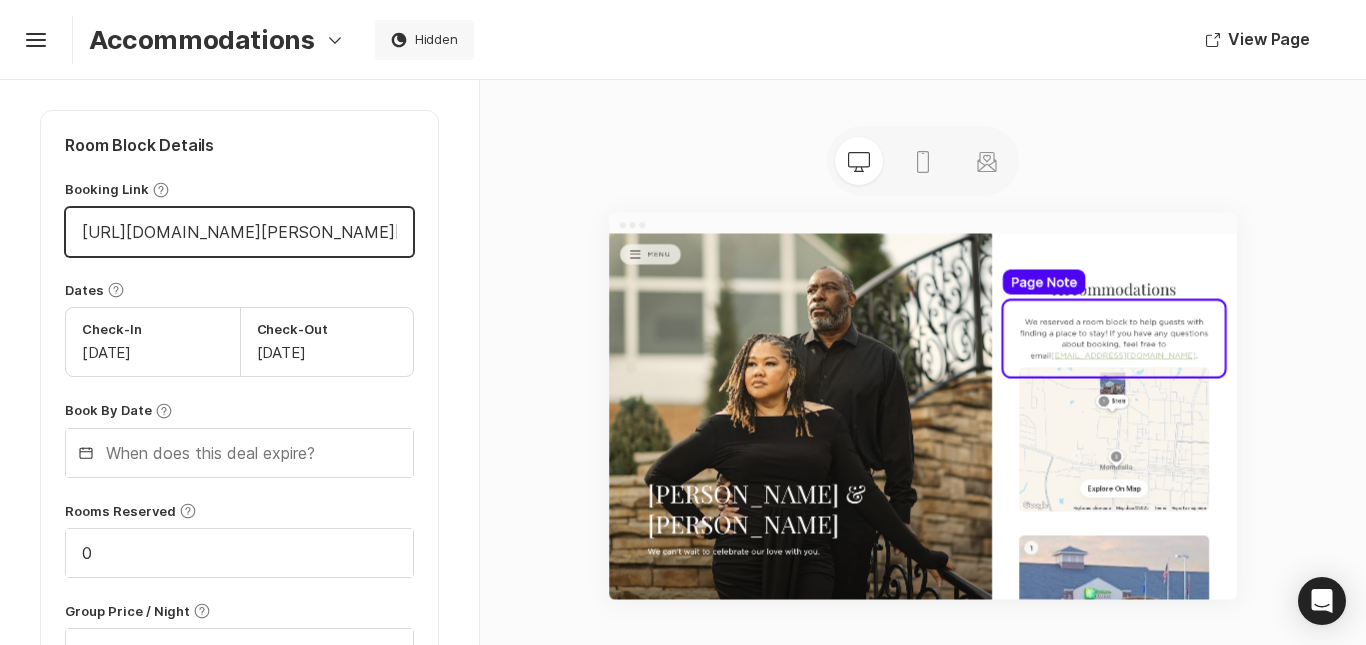 scroll, scrollTop: 1000, scrollLeft: 0, axis: vertical 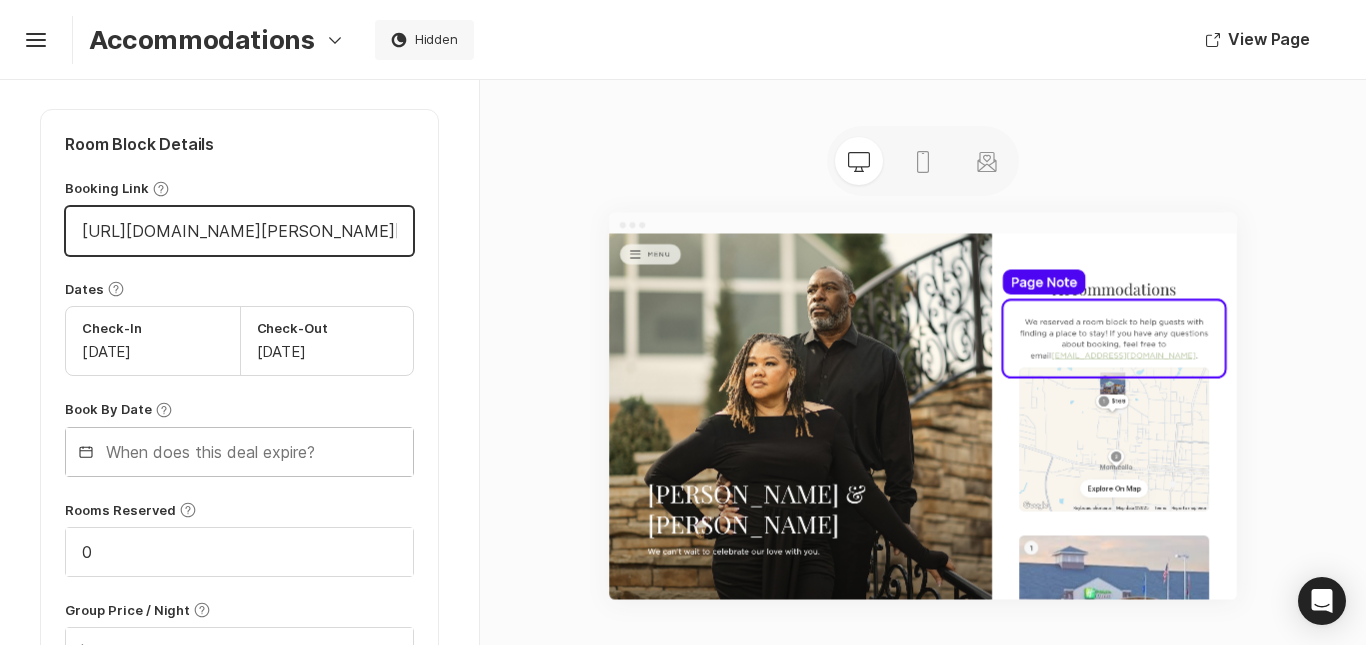 click at bounding box center (239, 452) 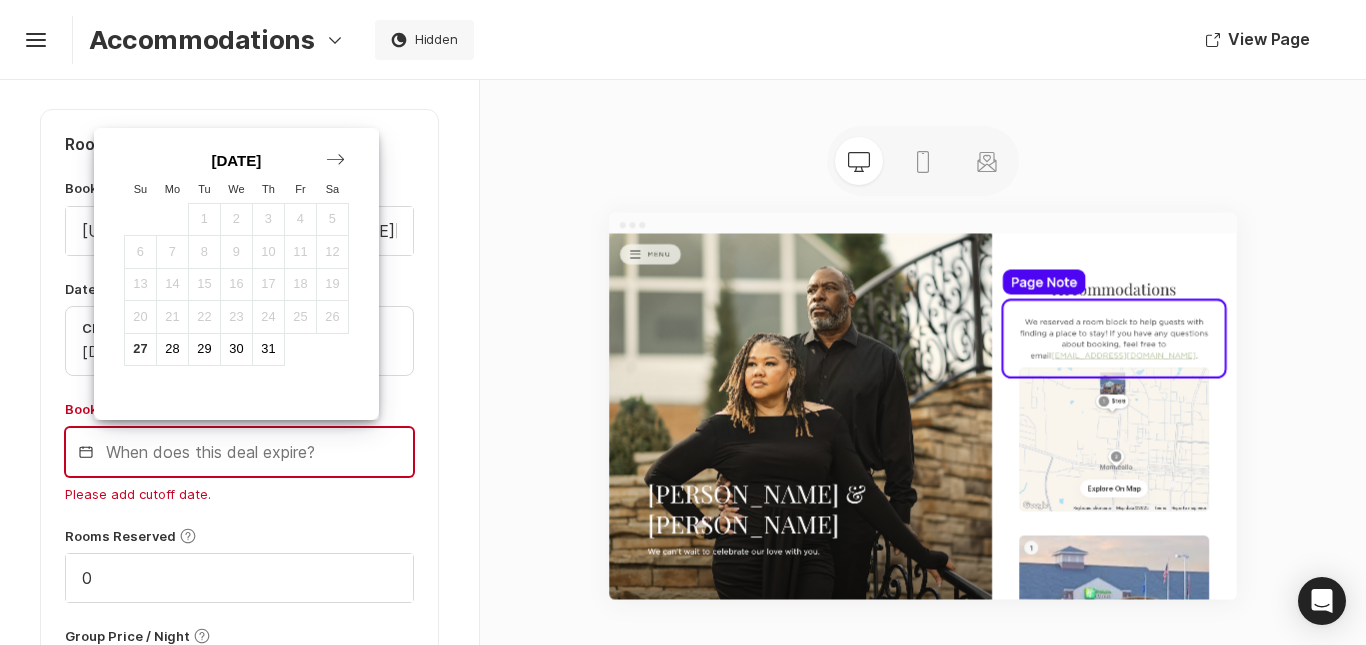 click 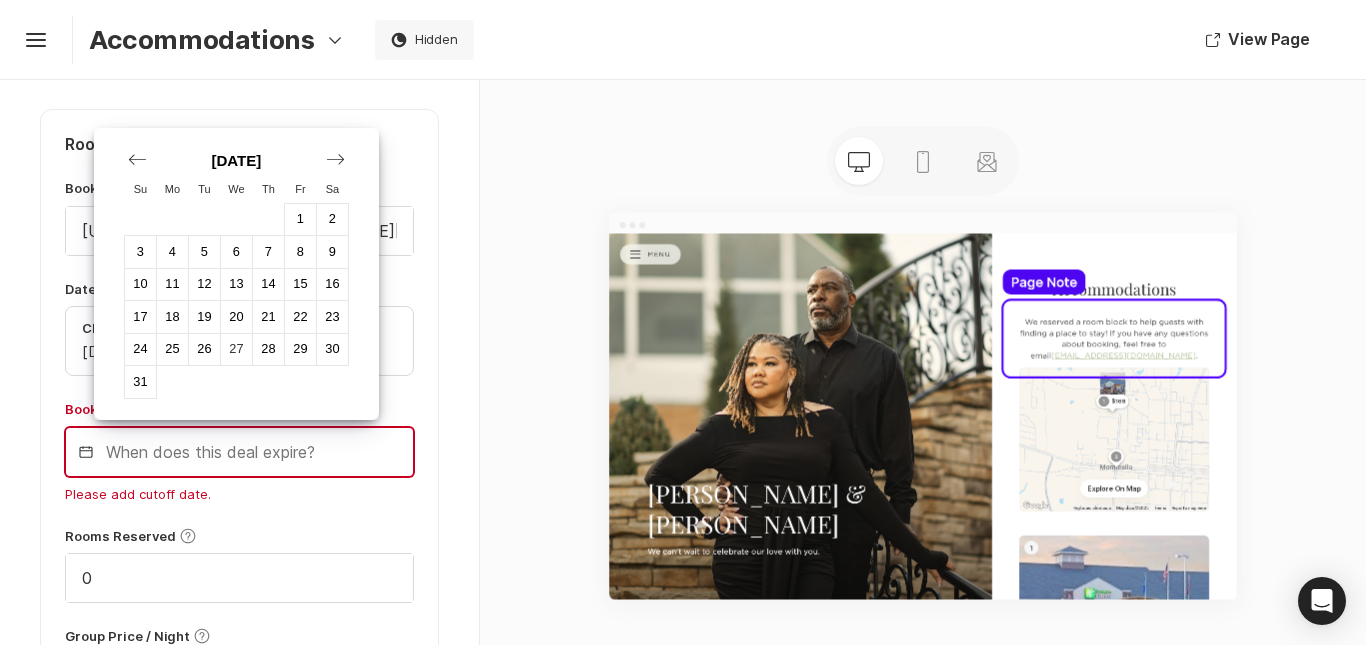 click 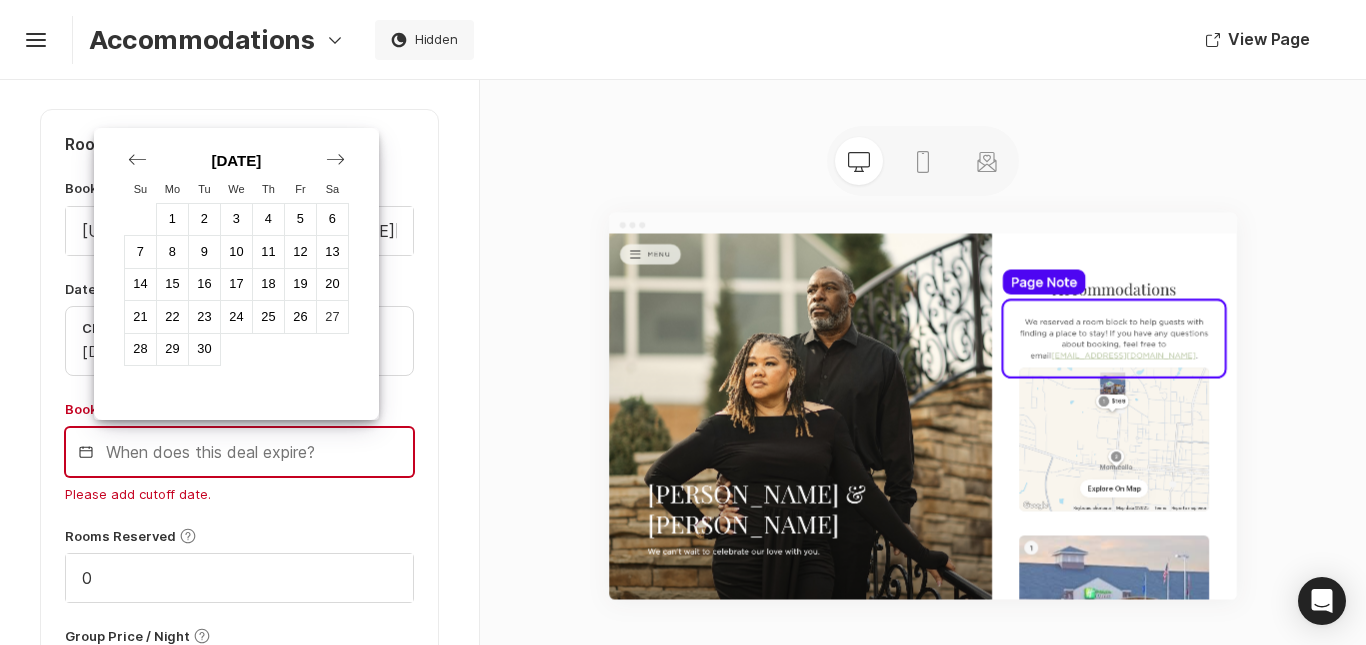 click 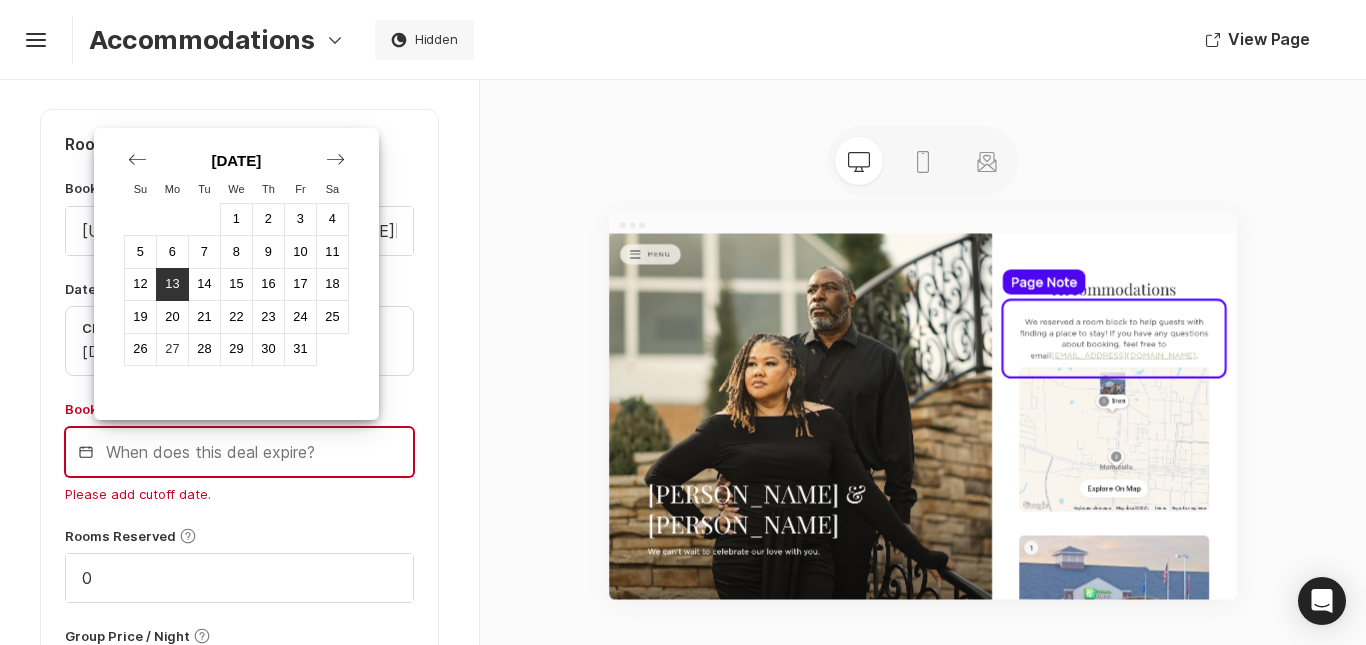 click on "13" at bounding box center (172, 284) 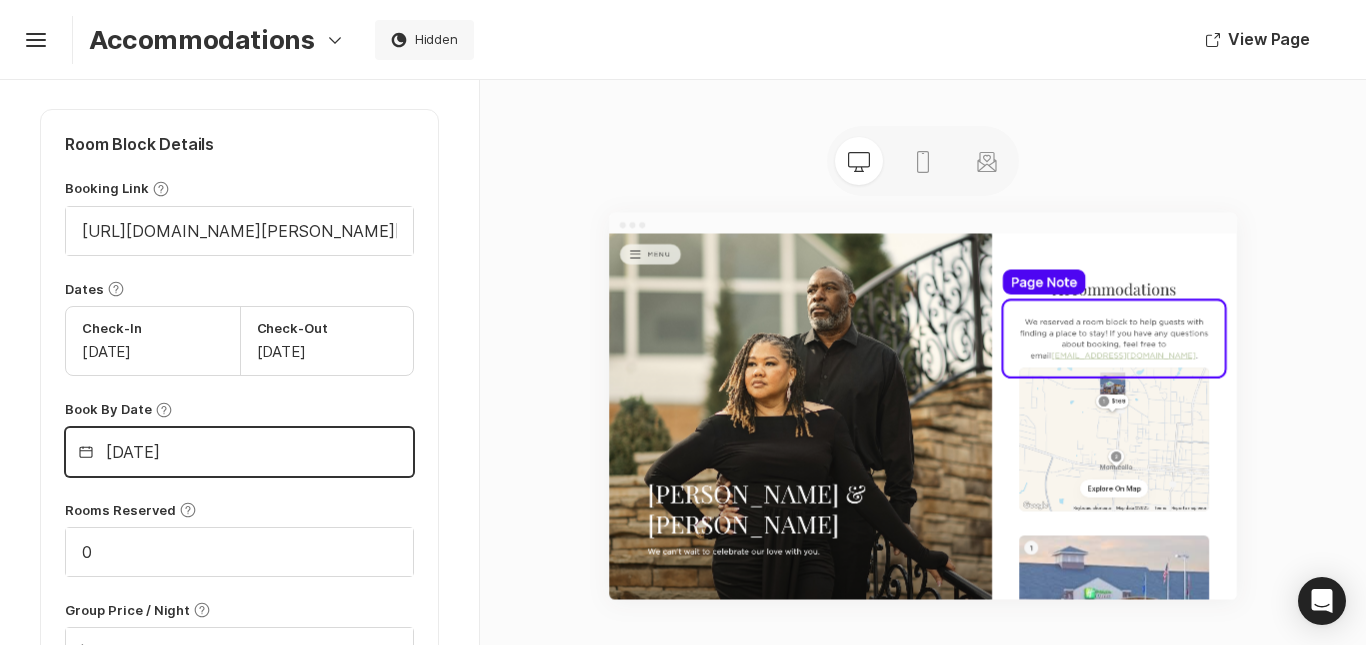 scroll, scrollTop: 1100, scrollLeft: 0, axis: vertical 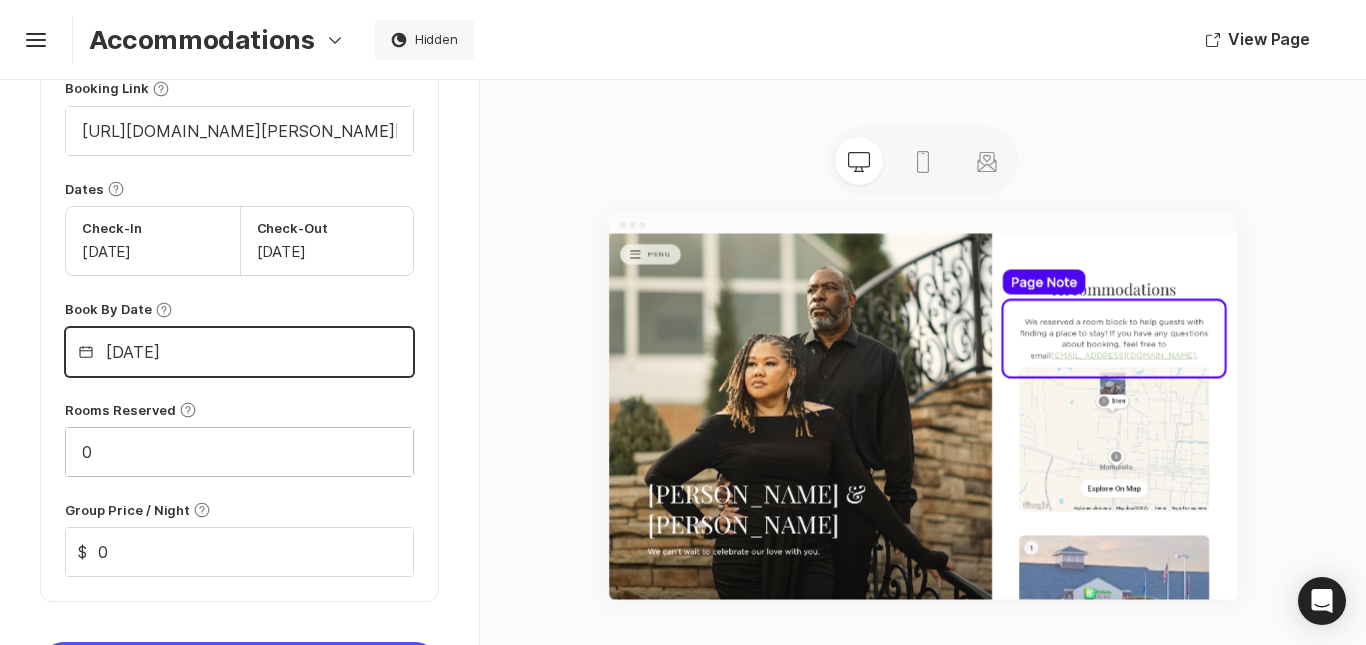 click on "0" at bounding box center (239, 452) 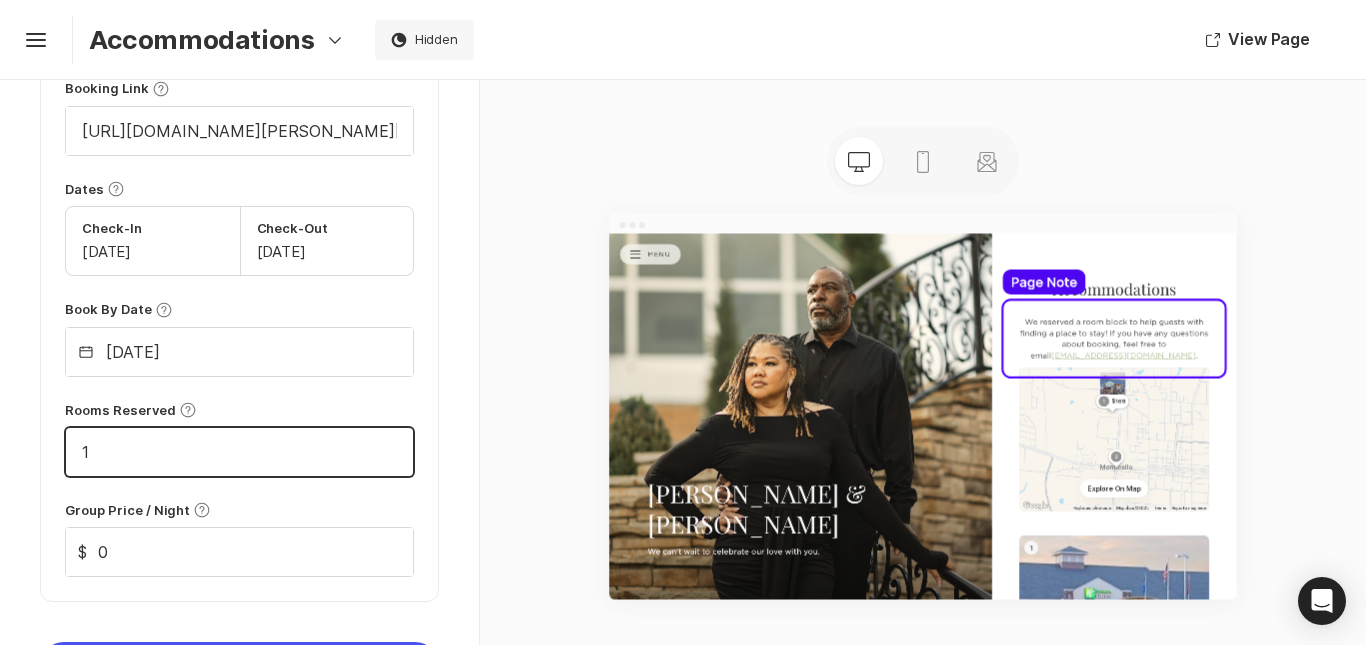 click on "1" at bounding box center [239, 452] 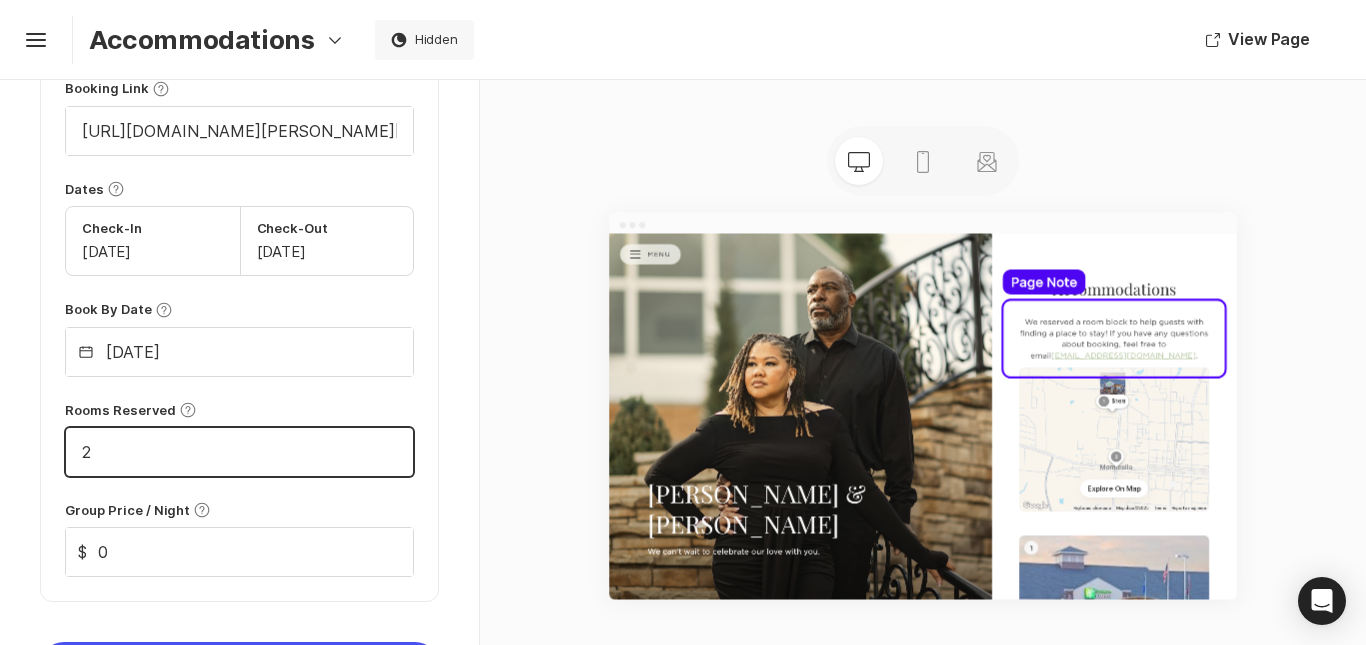 click on "2" at bounding box center [239, 452] 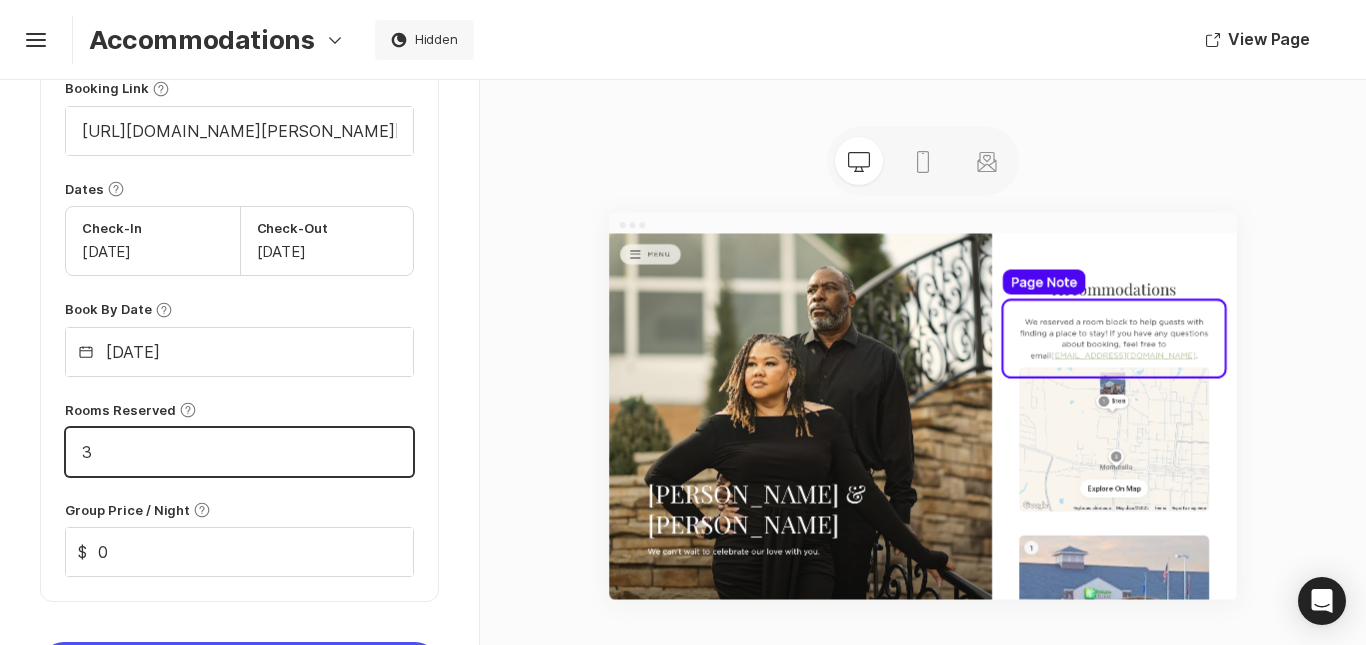 click on "3" at bounding box center [239, 452] 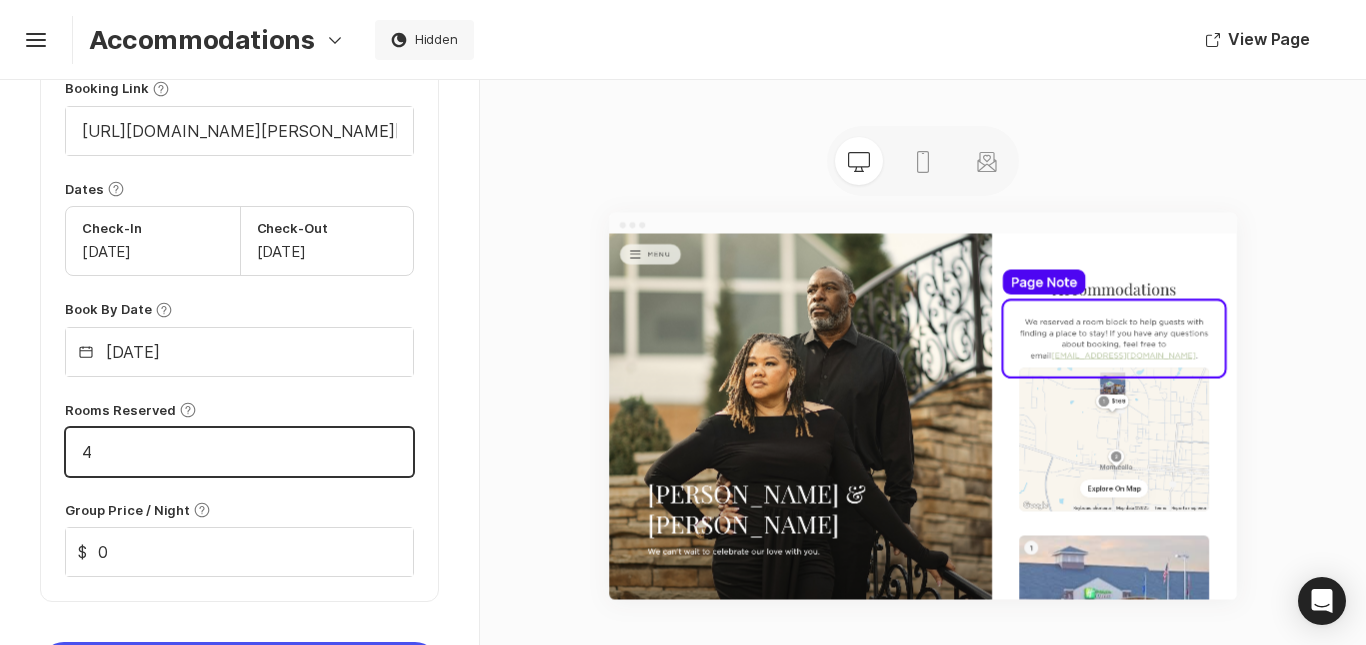 click on "4" at bounding box center [239, 452] 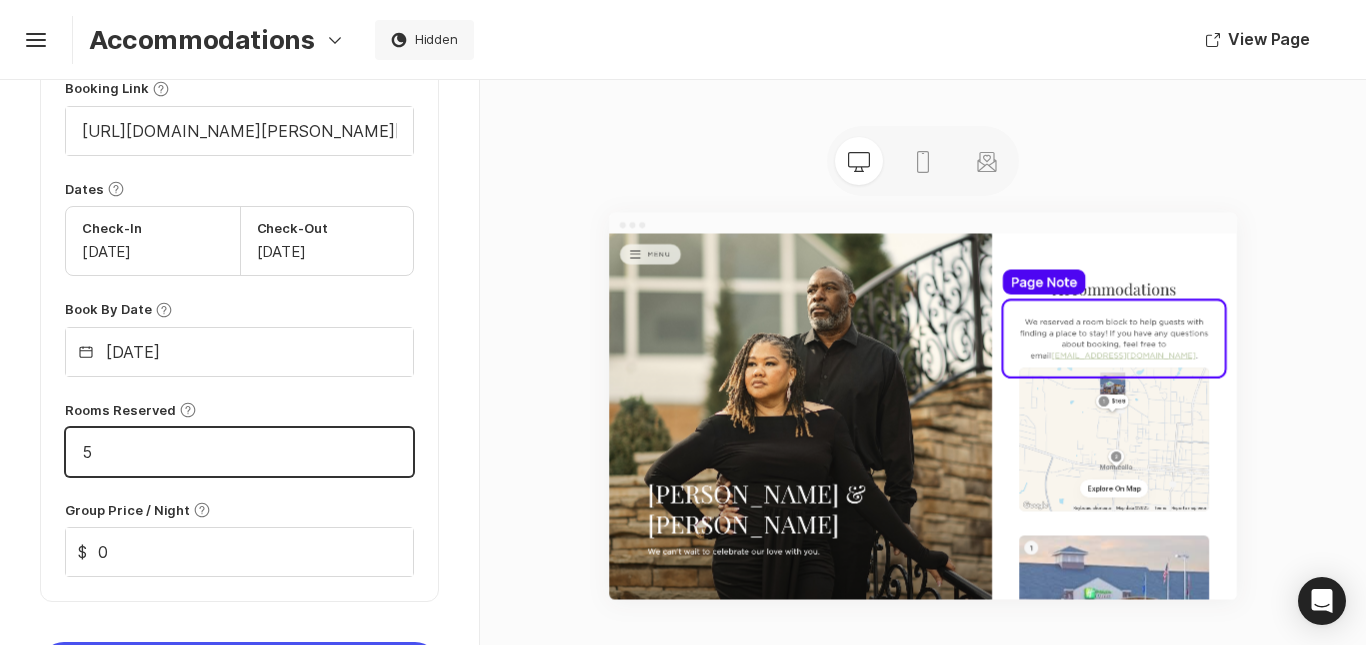 click on "5" at bounding box center [239, 452] 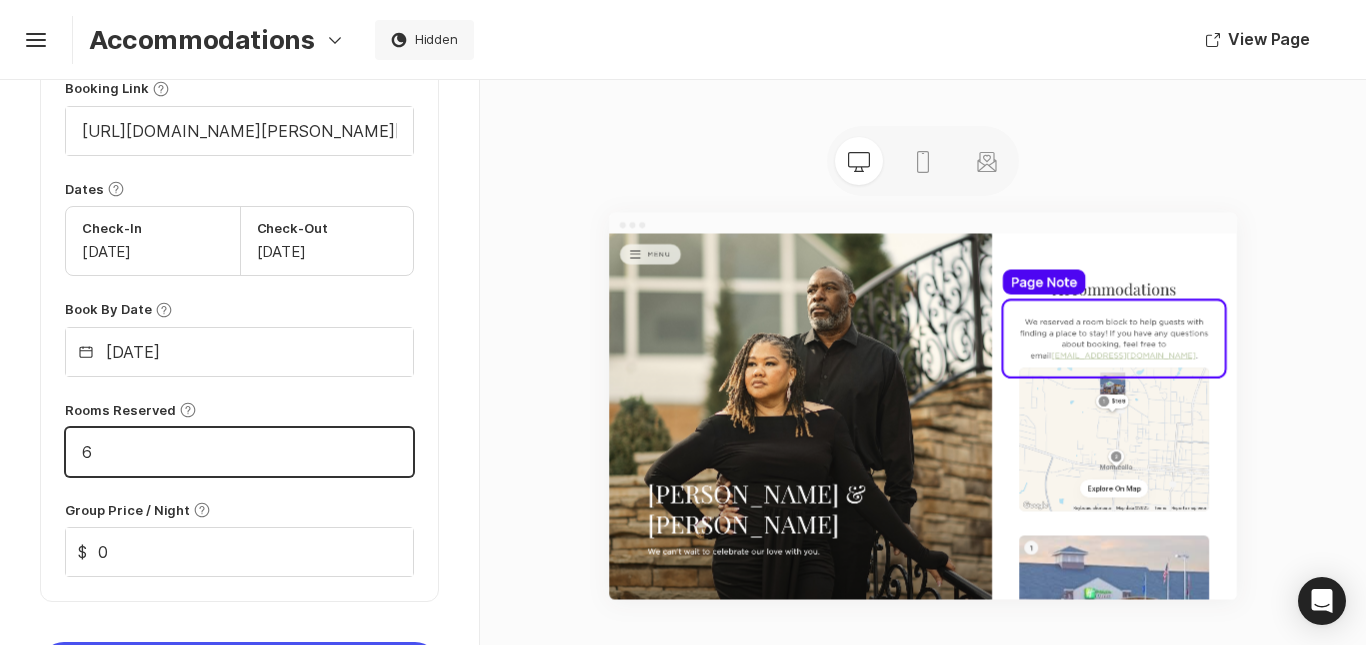 click on "6" at bounding box center (239, 452) 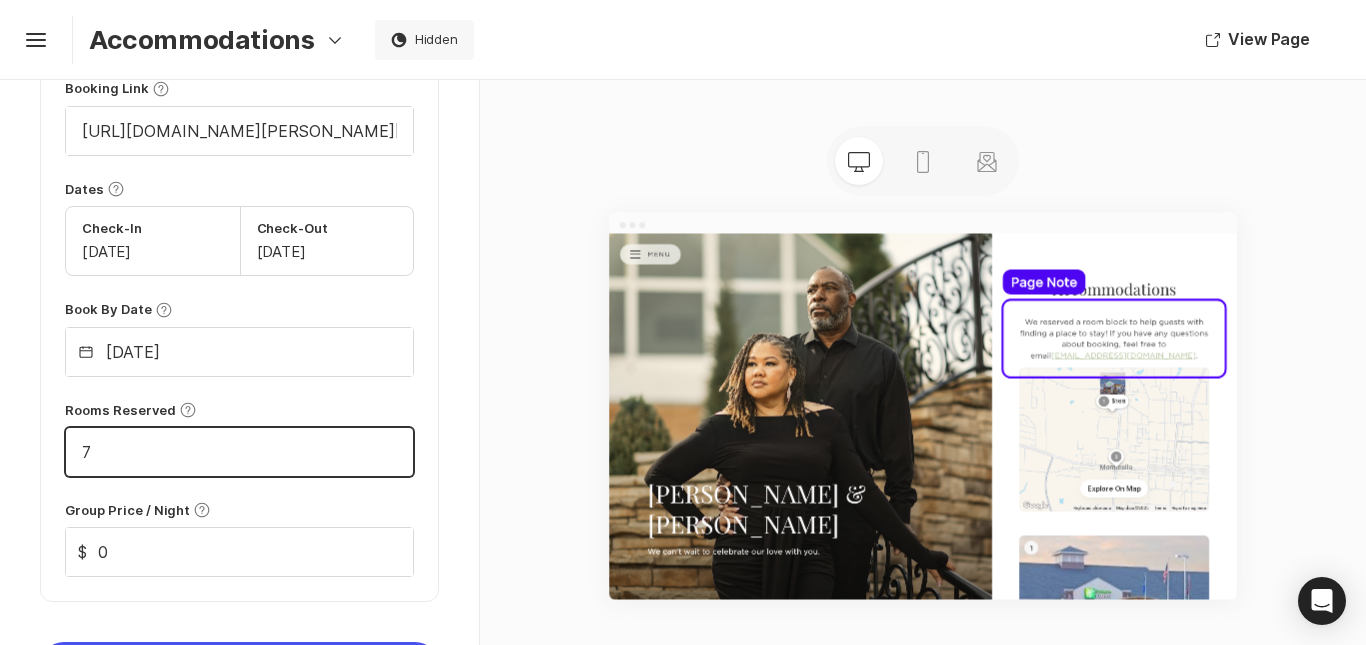 click on "7" at bounding box center [239, 452] 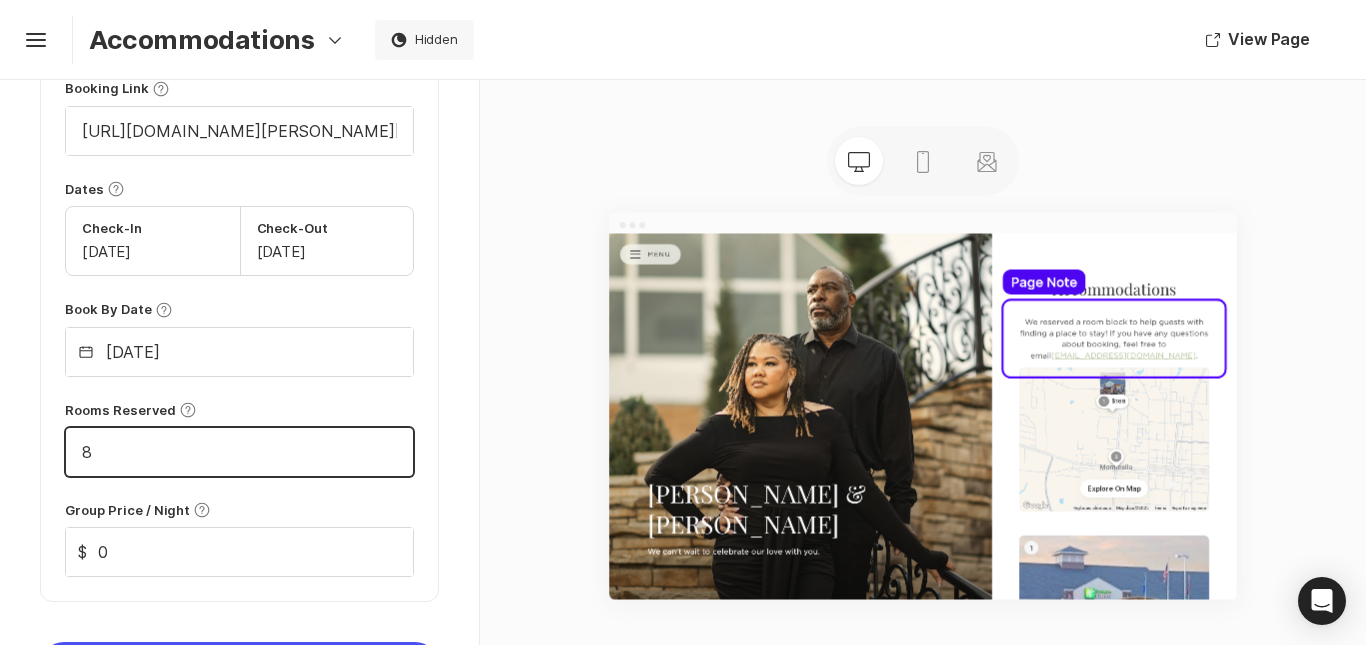 click on "8" at bounding box center (239, 452) 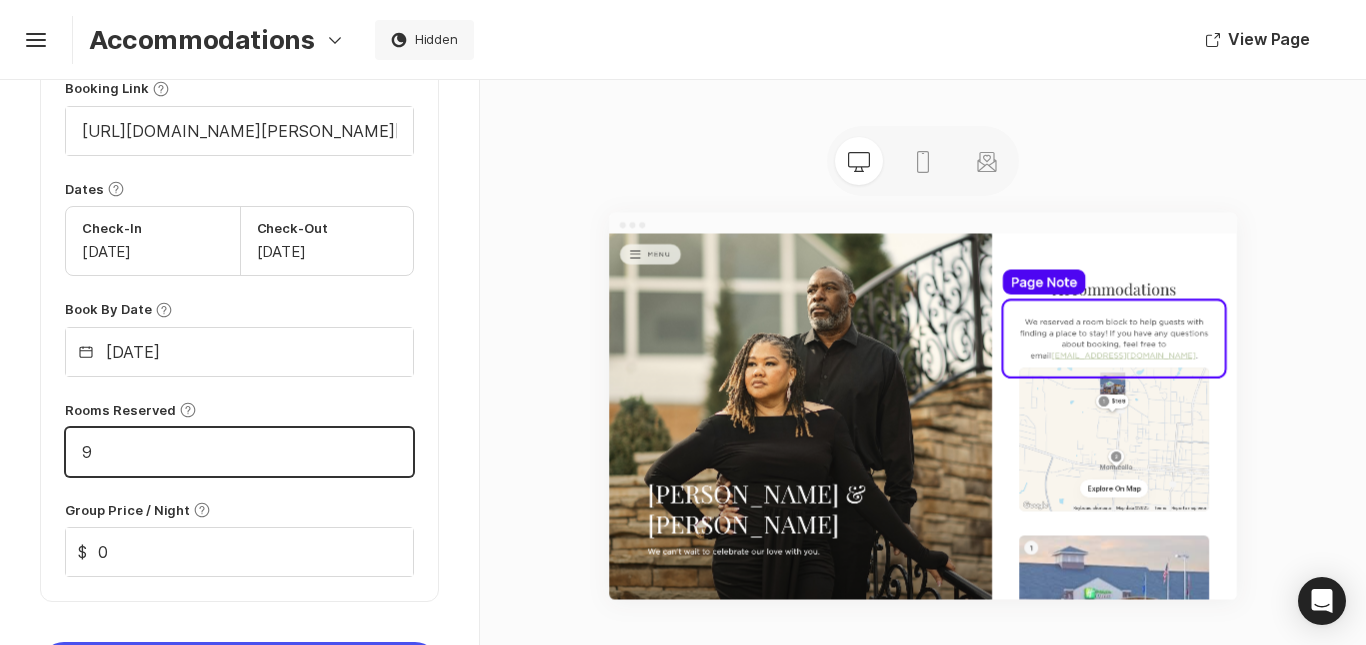 click on "9" at bounding box center [239, 452] 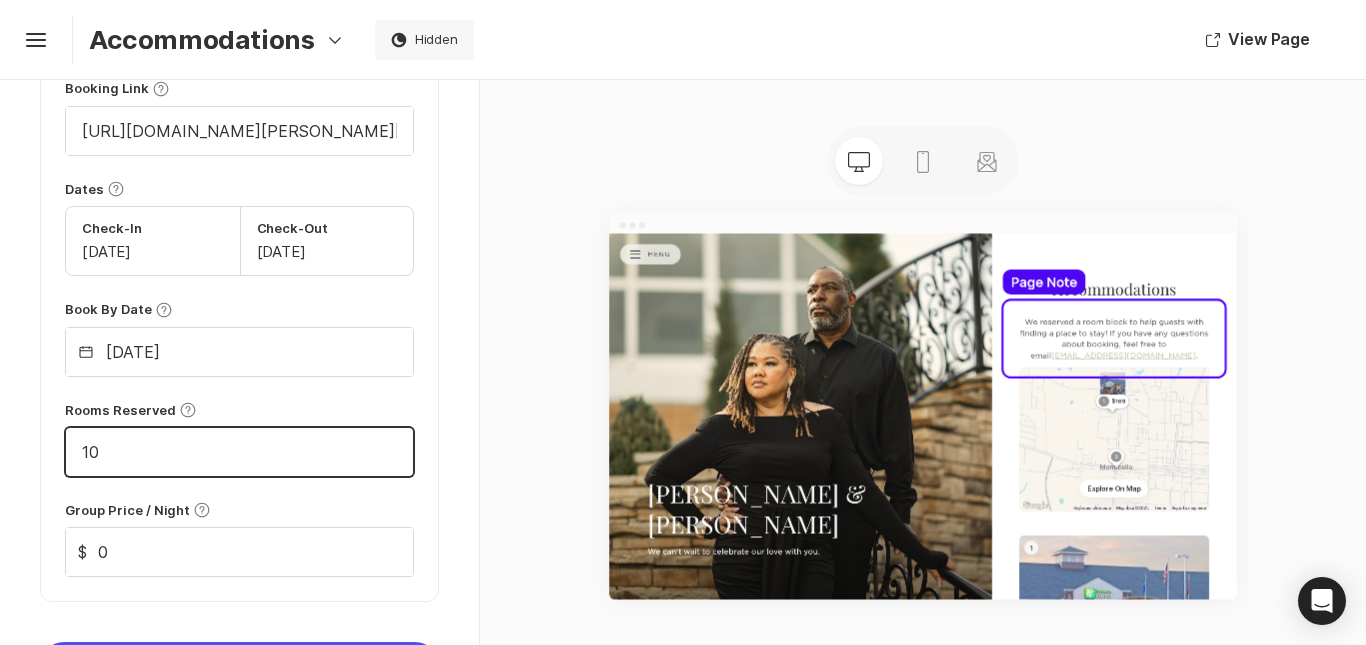 click on "10" at bounding box center (239, 452) 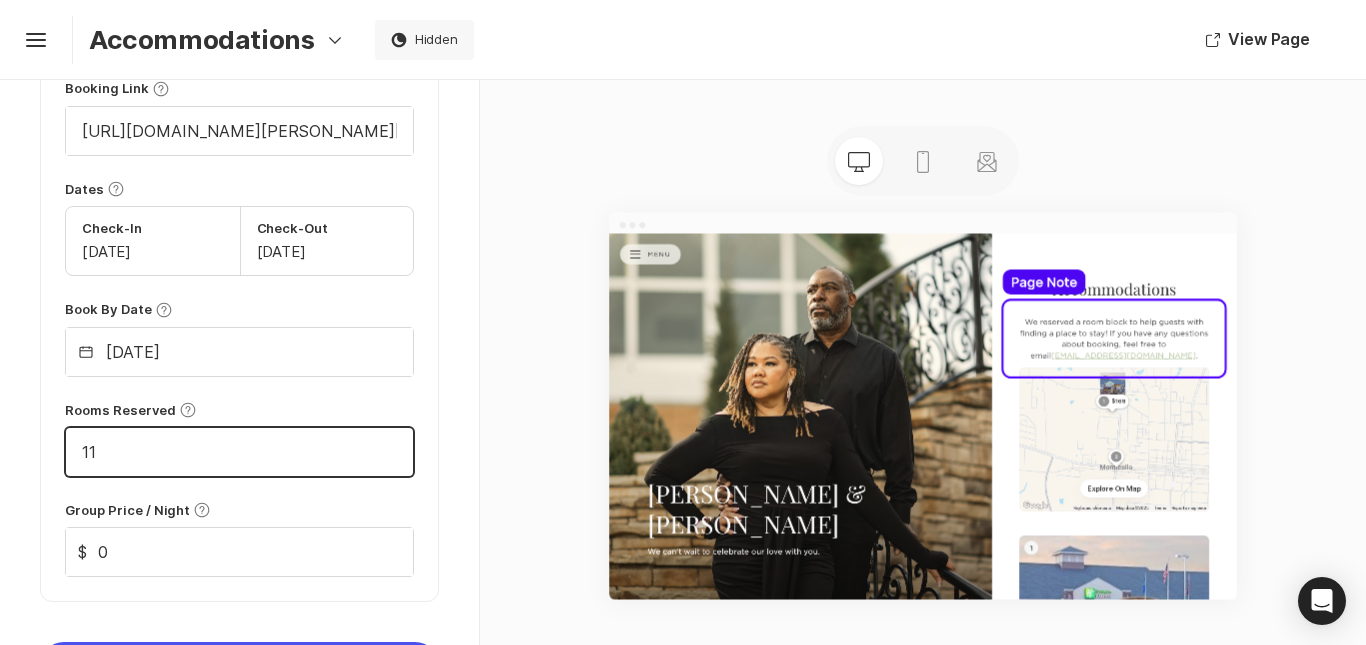 click on "11" at bounding box center [239, 452] 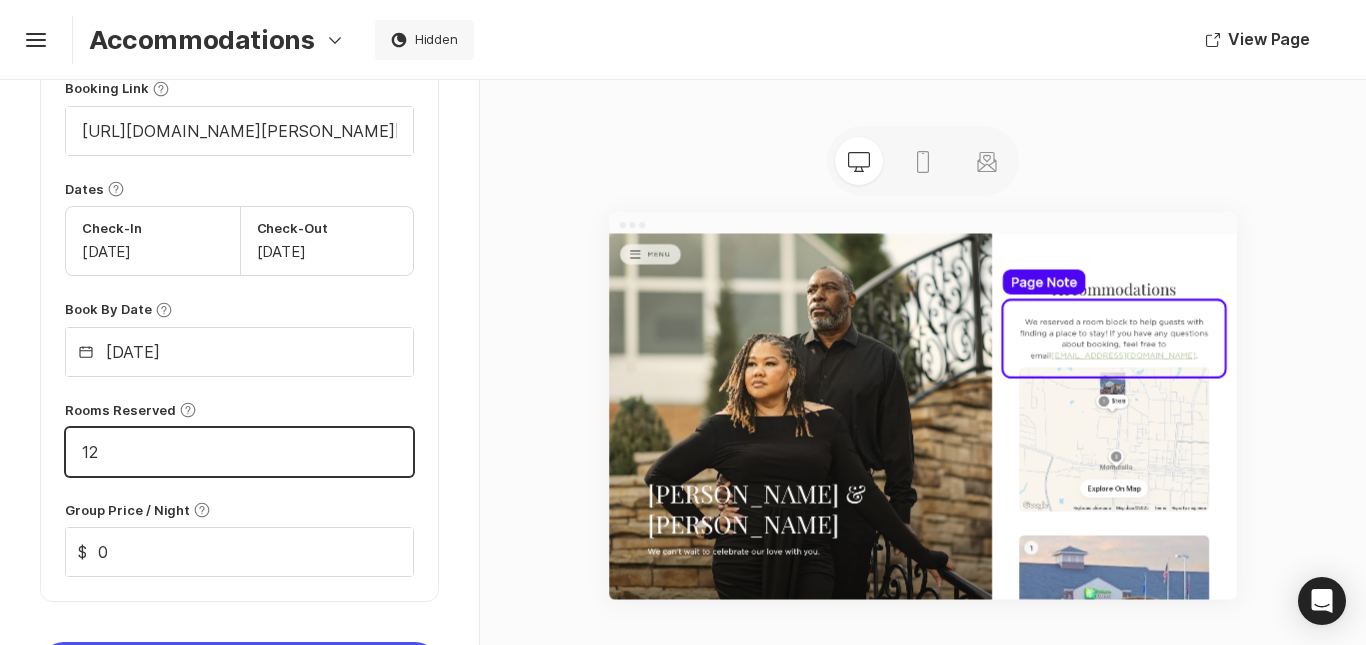 click on "12" at bounding box center [239, 452] 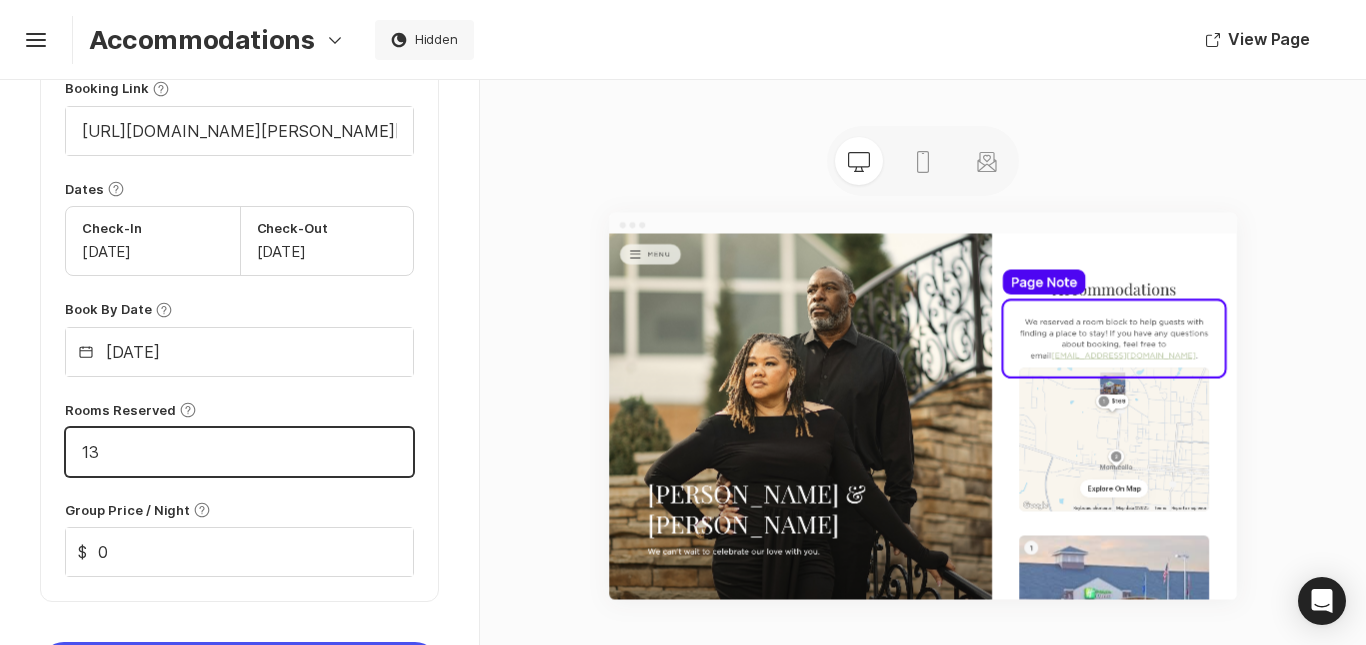 click on "13" at bounding box center [239, 452] 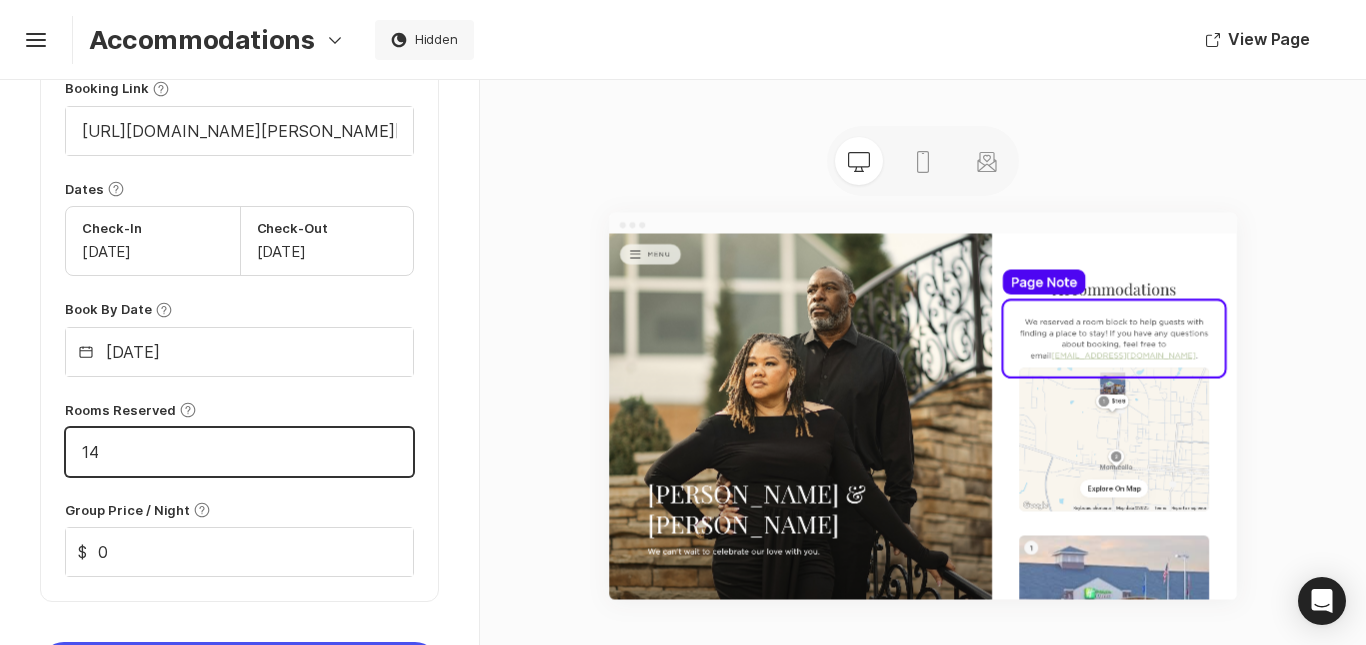 click on "14" at bounding box center [239, 452] 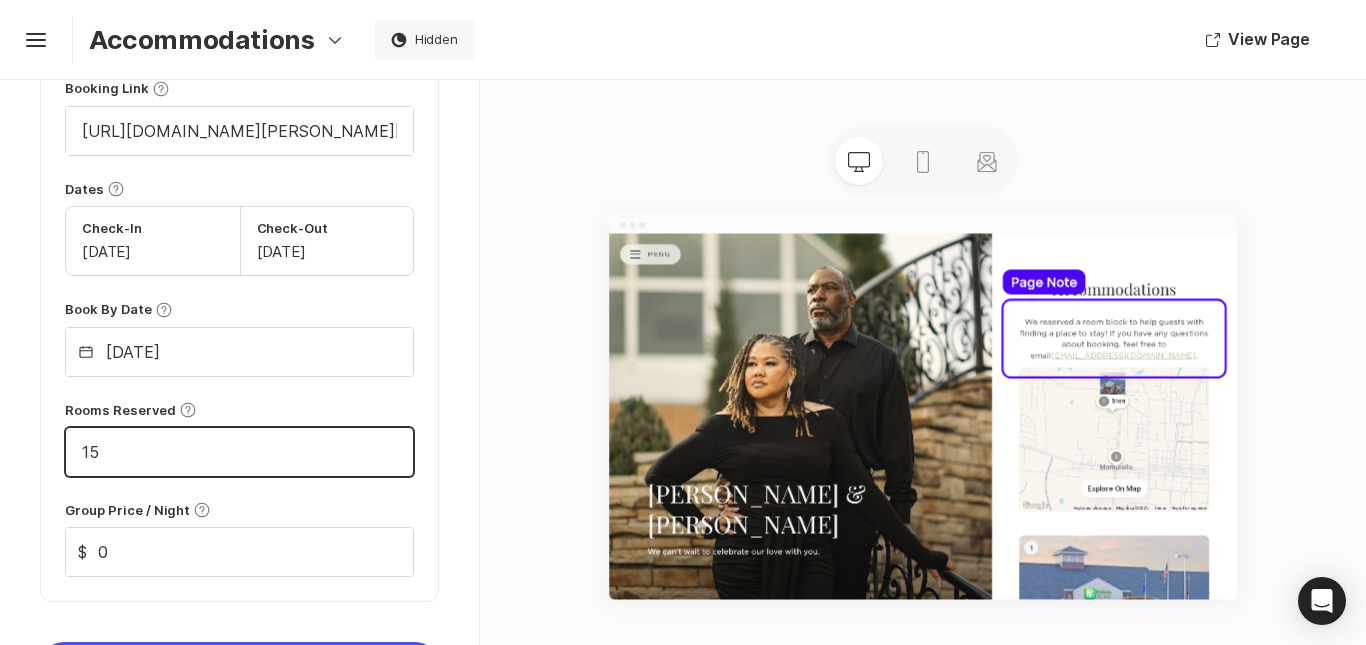 click on "15" at bounding box center [239, 452] 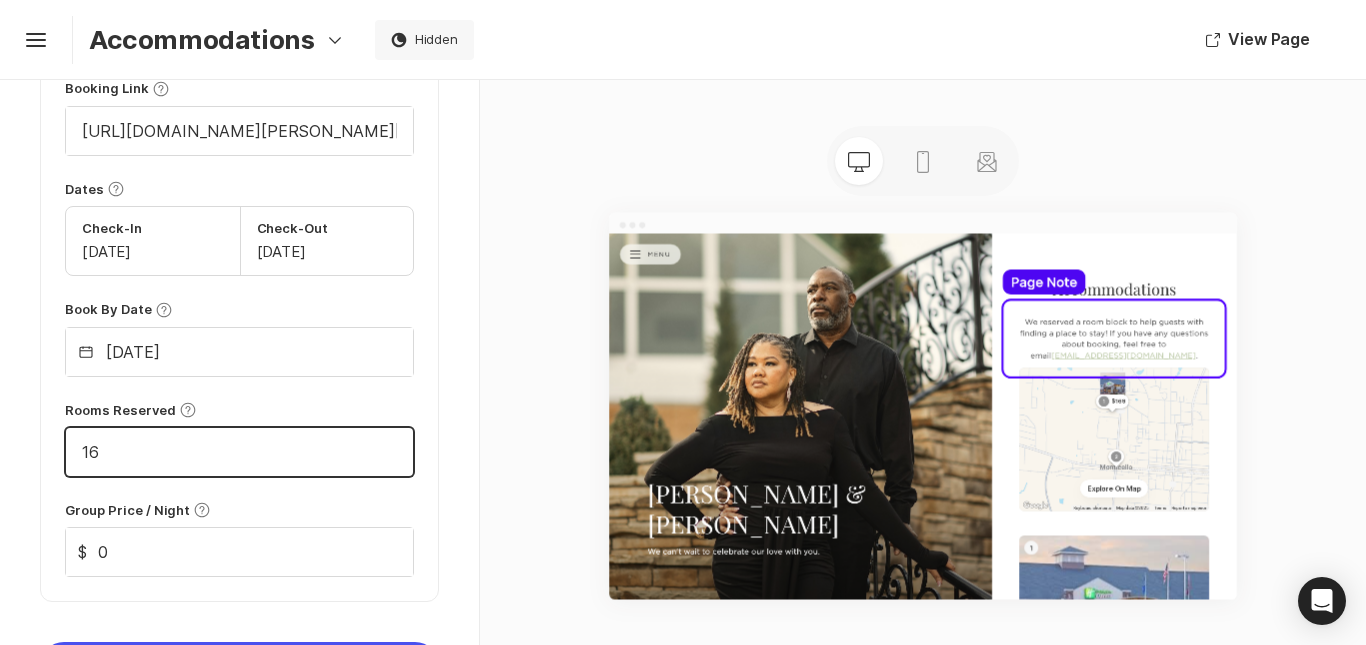 click on "16" at bounding box center (239, 452) 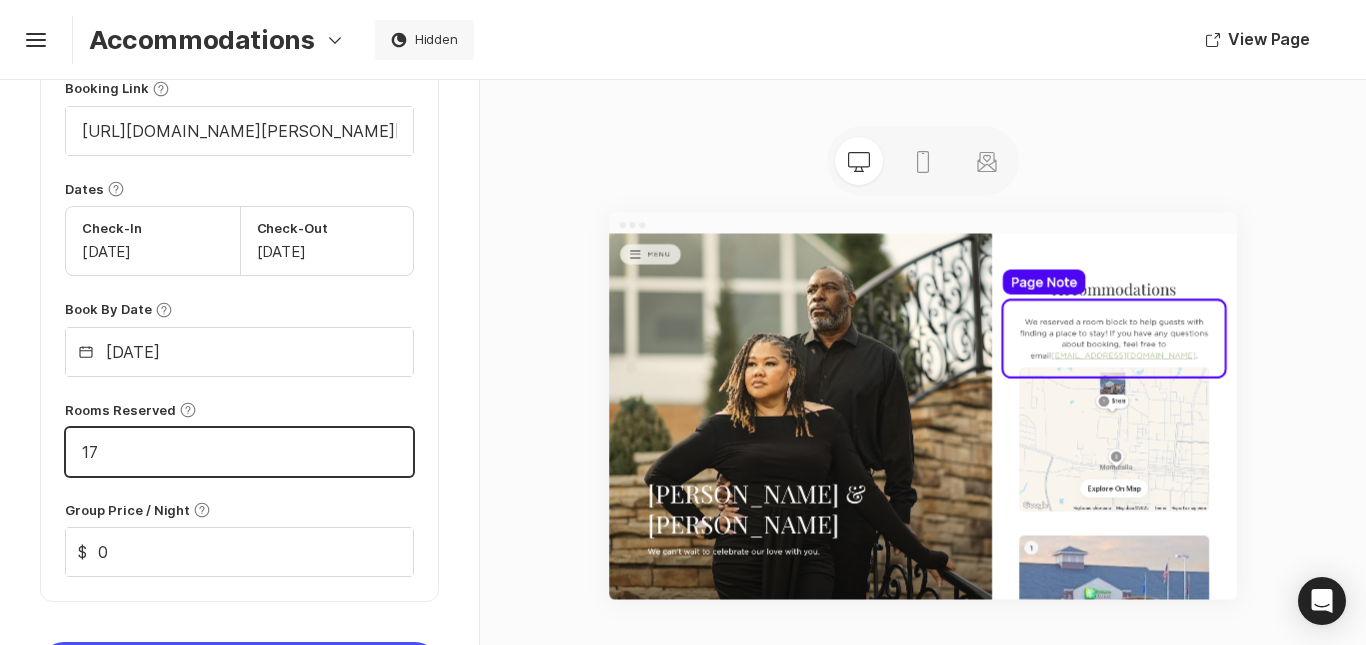 click on "17" at bounding box center (239, 452) 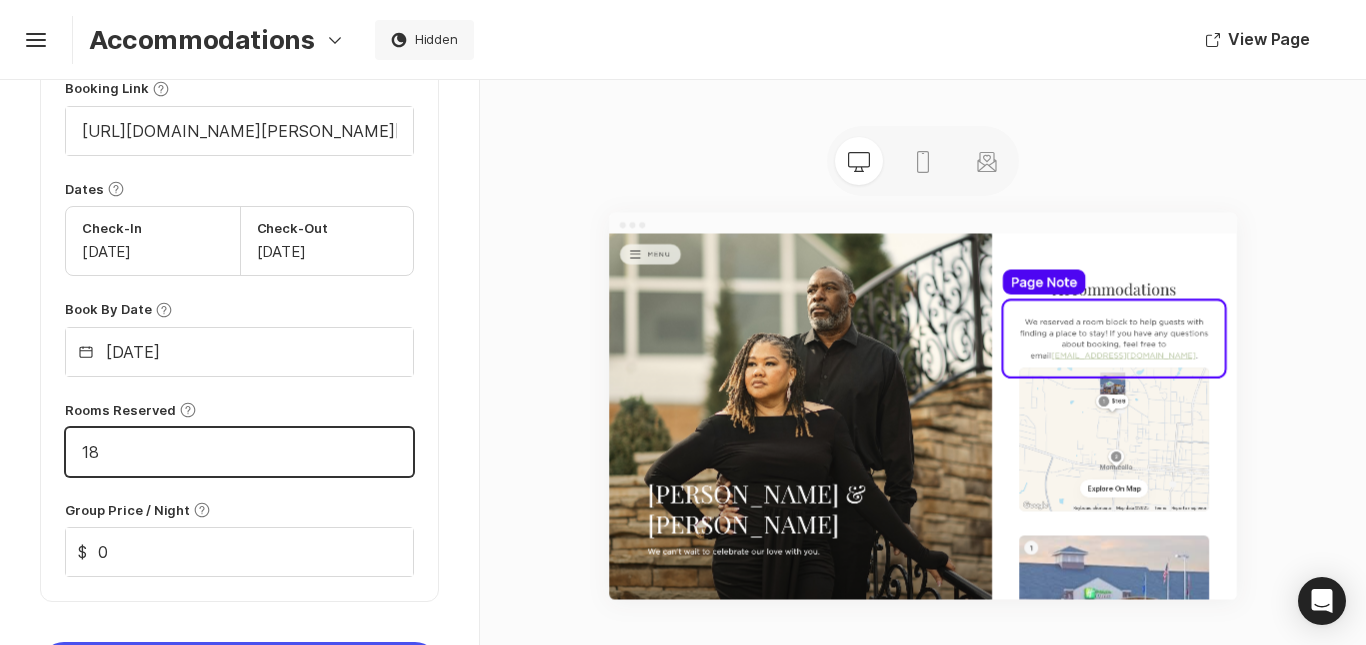 click on "18" at bounding box center [239, 452] 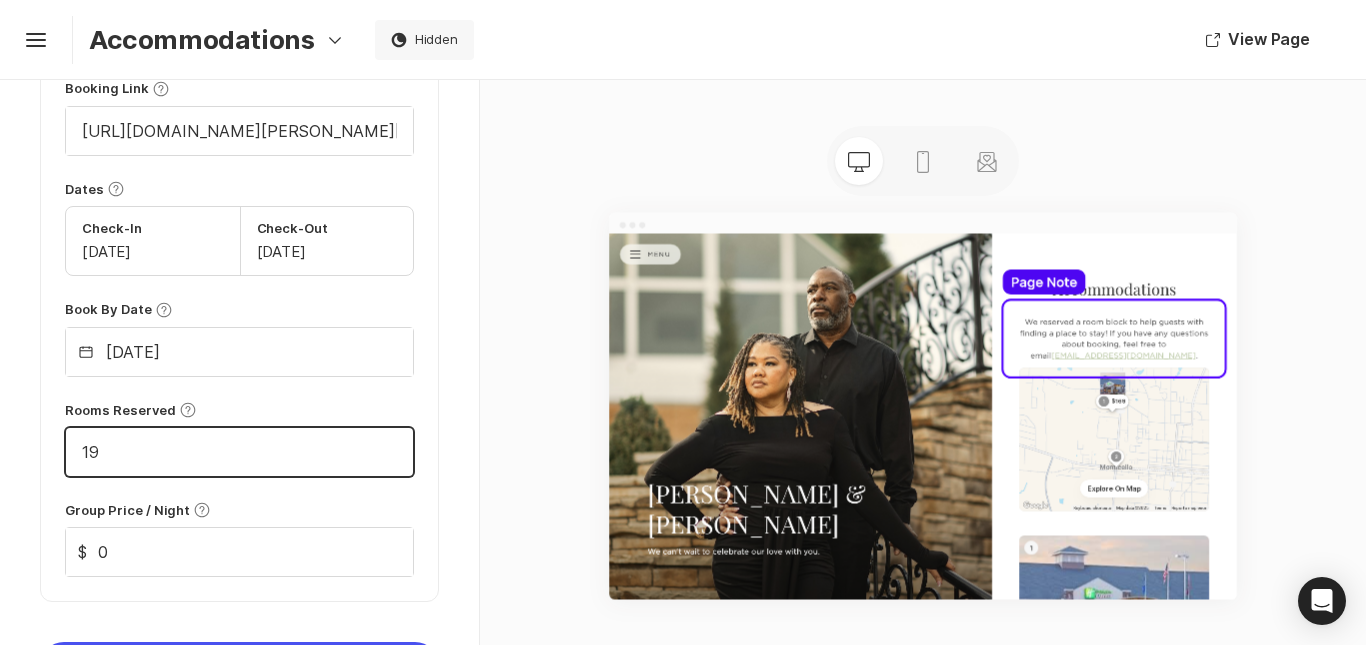 click on "19" at bounding box center (239, 452) 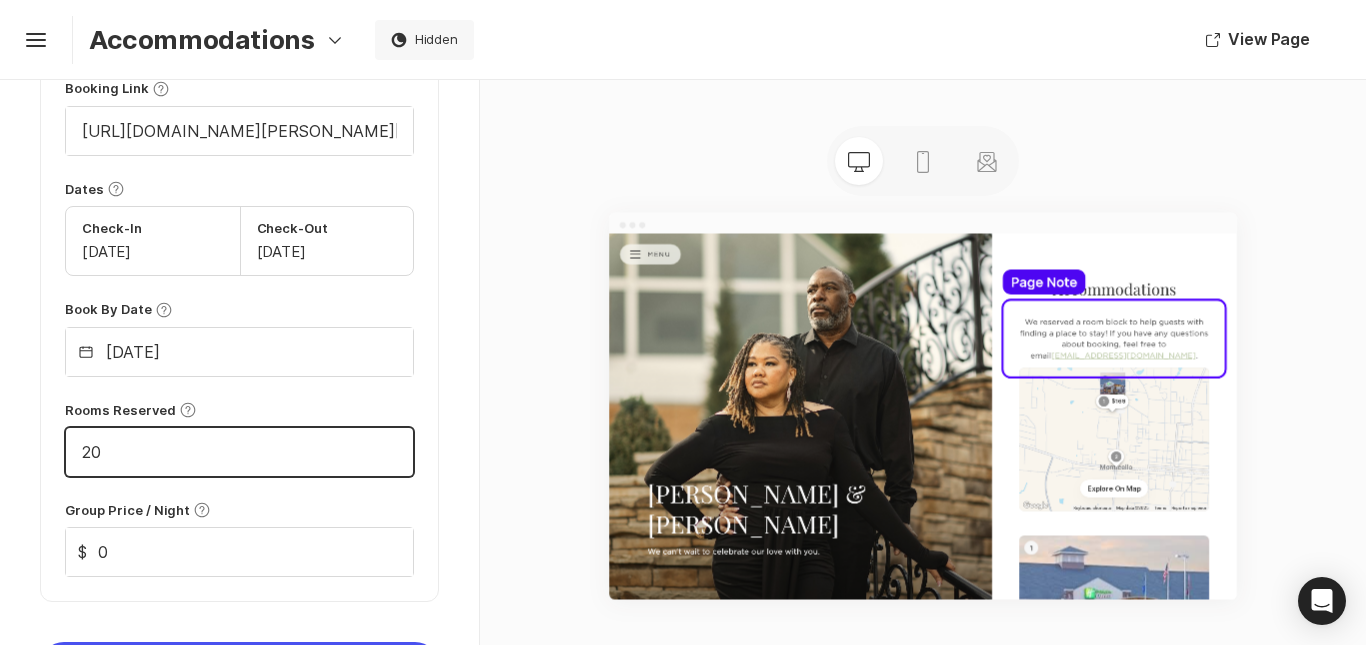 click on "20" at bounding box center (239, 452) 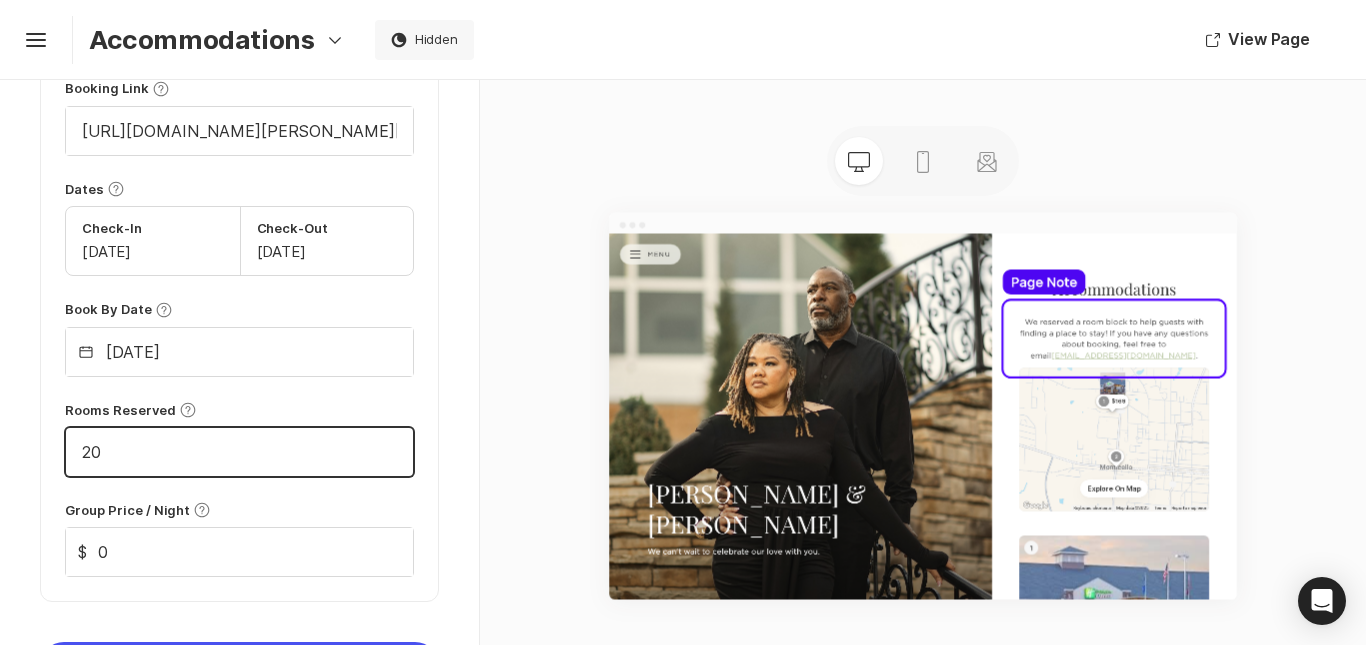 click on "Chevron Left Square Help Add Hotel Holiday Inn Express Monticello by IHG About this property Very Good 383 reviews 8.4 Thumbnail Help Why It’s Your Pick Help Joy Ai Suggest We couldn't imagine our wedding without our loved ones by our side, which is why we're recommending they stay at the Holiday Inn Express Monticello by IHG. Not only is it just a short drive from our venue, but the modern, chic decor and comfortable rooms will make them feel right at home. Plus, with the complimentary breakfast and indoor pool, we know our guests will have a fun and relaxing stay before and after the big day. 428/1500 Spotlight Help Pick one hotel that will be displayed at the top of the list. We’re Staying Here Help Let your guests know where you're staying. Hotel Room Block Help Room Block Details Booking Link Help [URL][DOMAIN_NAME][PERSON_NAME][PERSON_NAME] Dates Help Check-In [DATE] Check-Out [DATE] Book By Date Help Calendar [DATE] Help 20 $ 0" at bounding box center (239, -117) 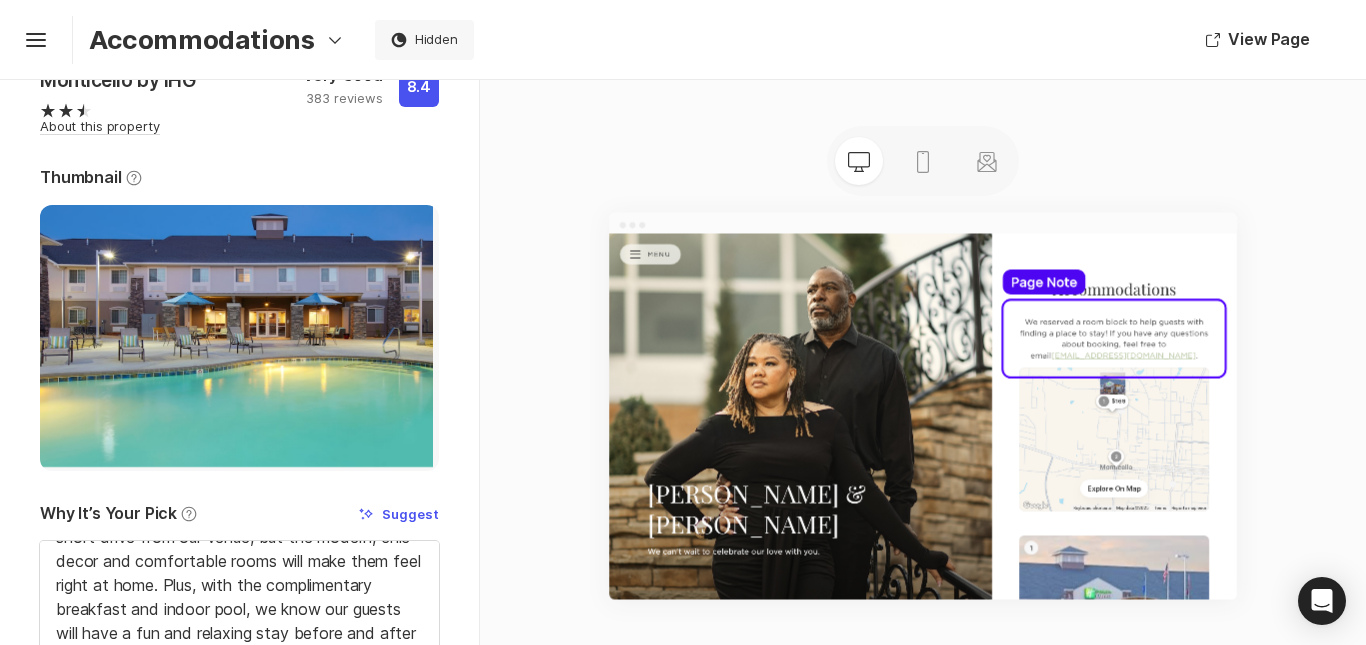 scroll, scrollTop: 0, scrollLeft: 0, axis: both 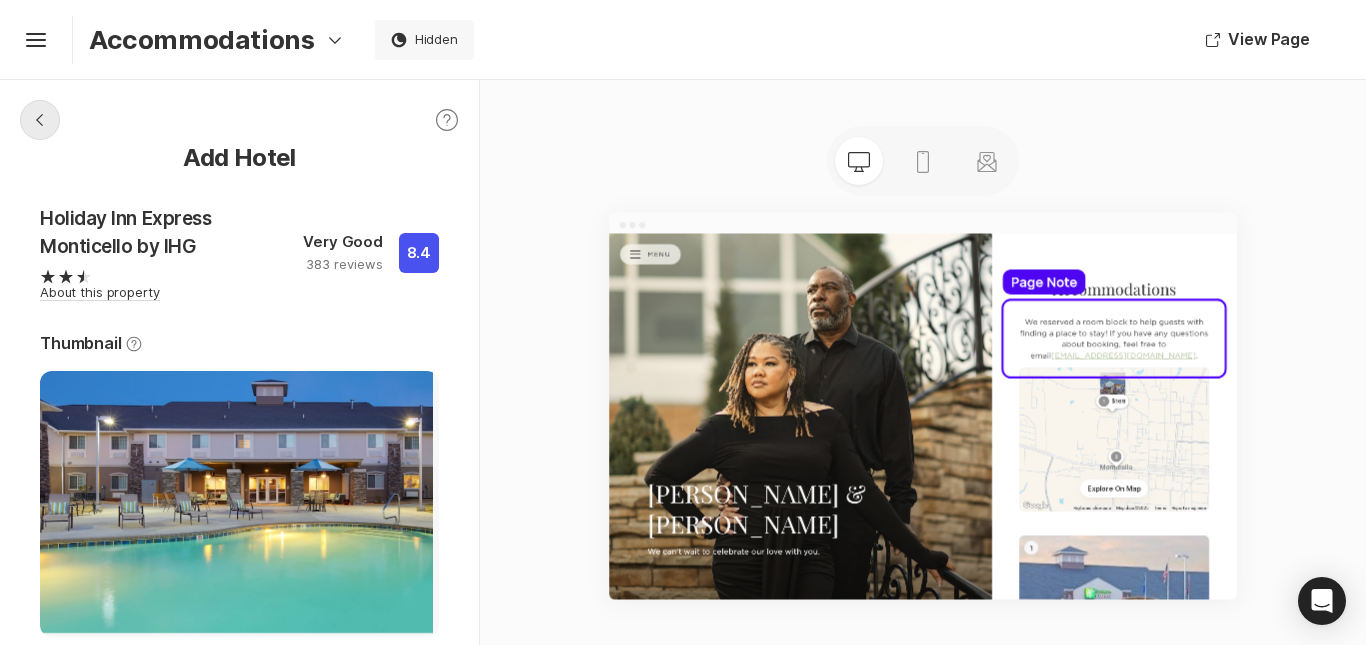 click on "Chevron Left Square" 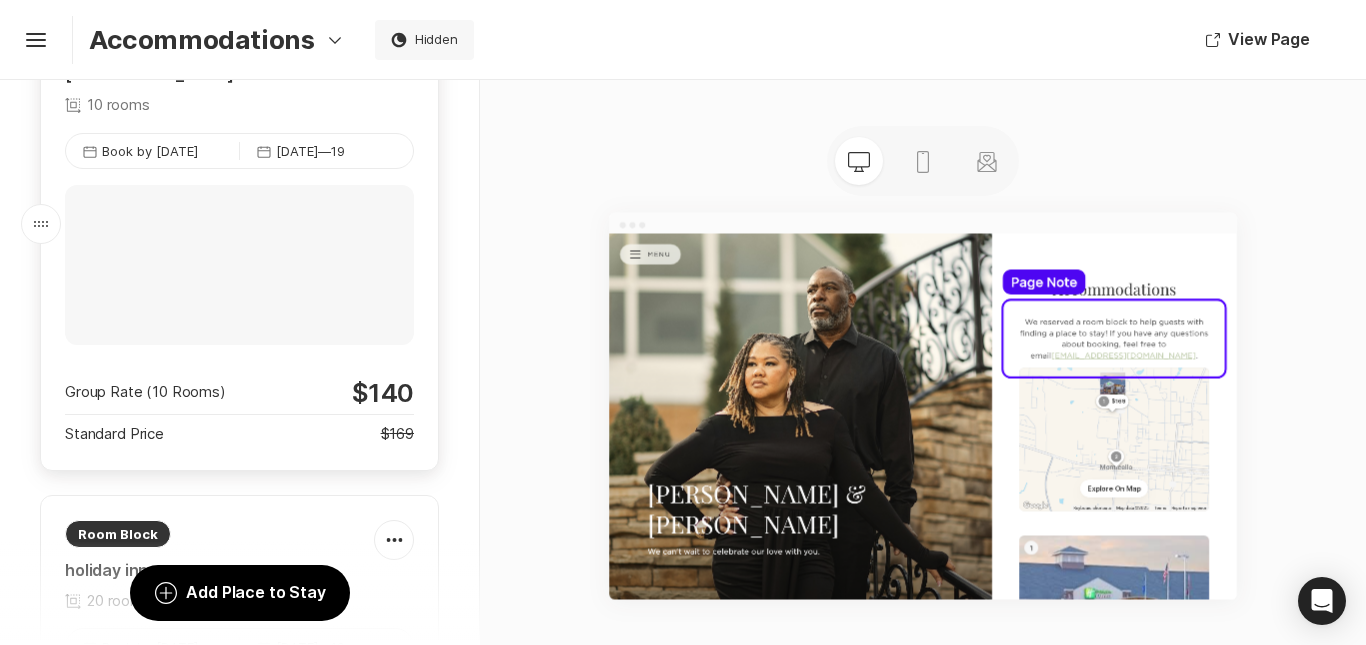 scroll, scrollTop: 500, scrollLeft: 0, axis: vertical 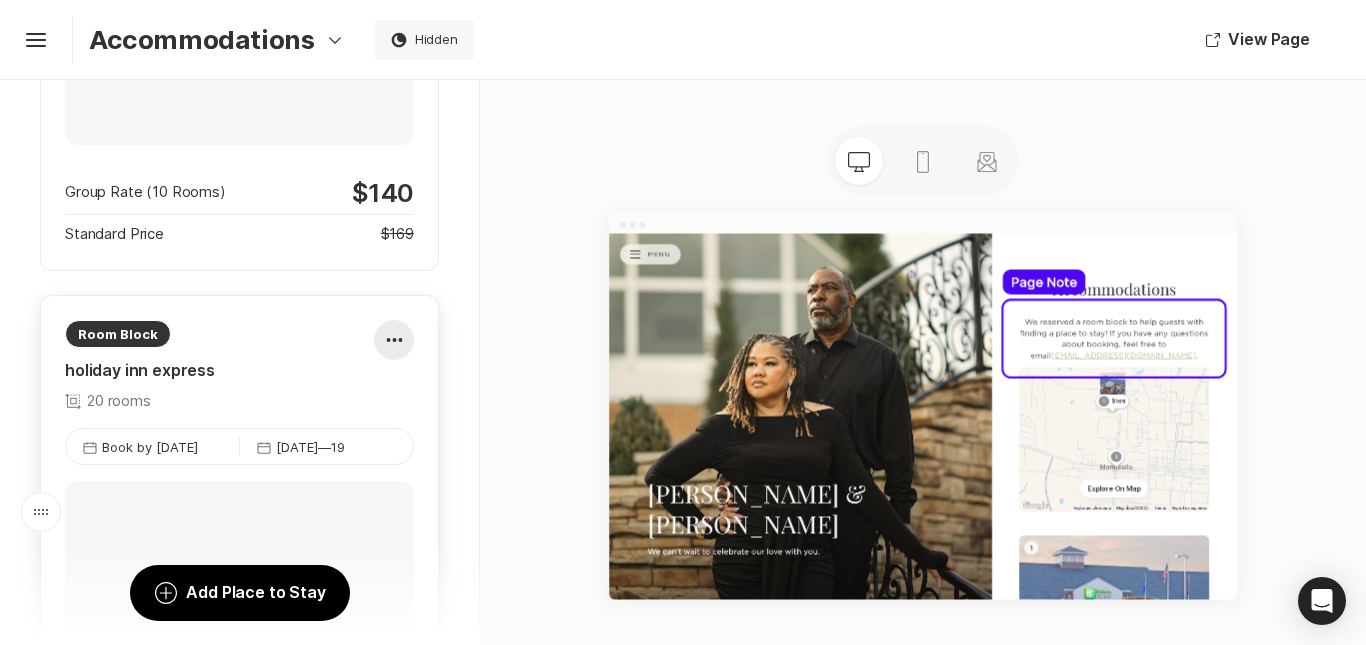 click at bounding box center (394, 340) 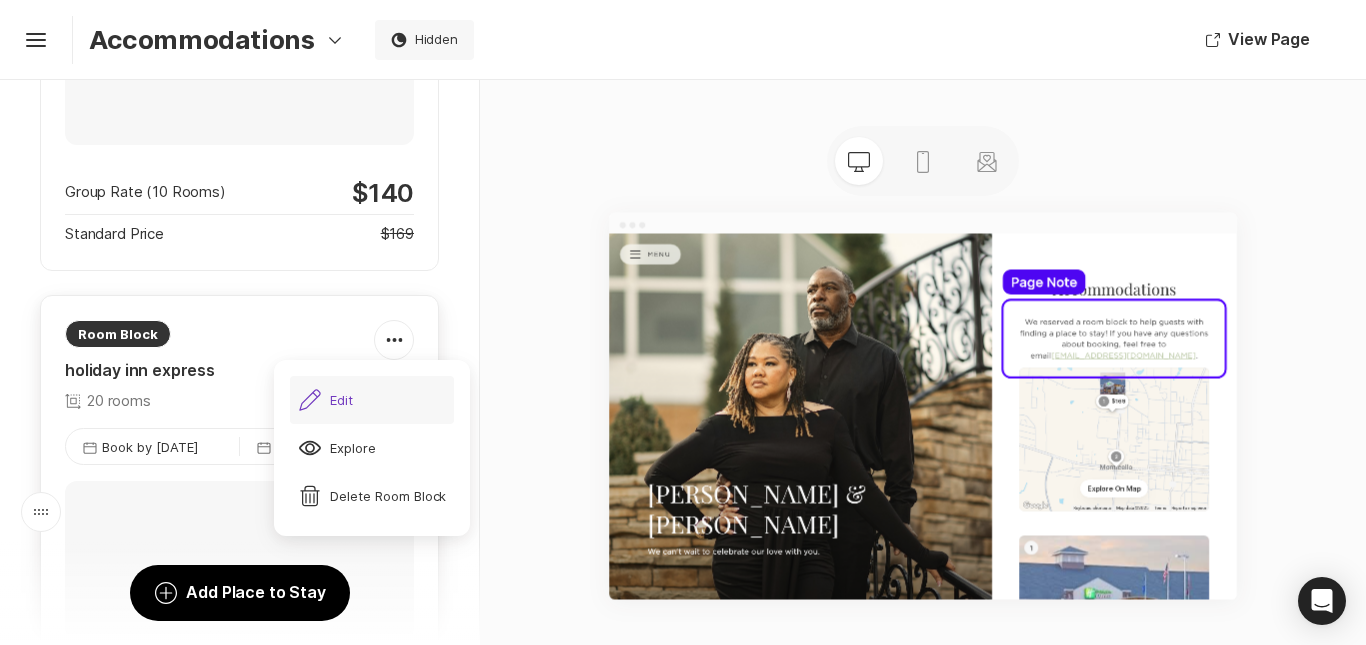 click on "Pencil Edit" at bounding box center (325, 400) 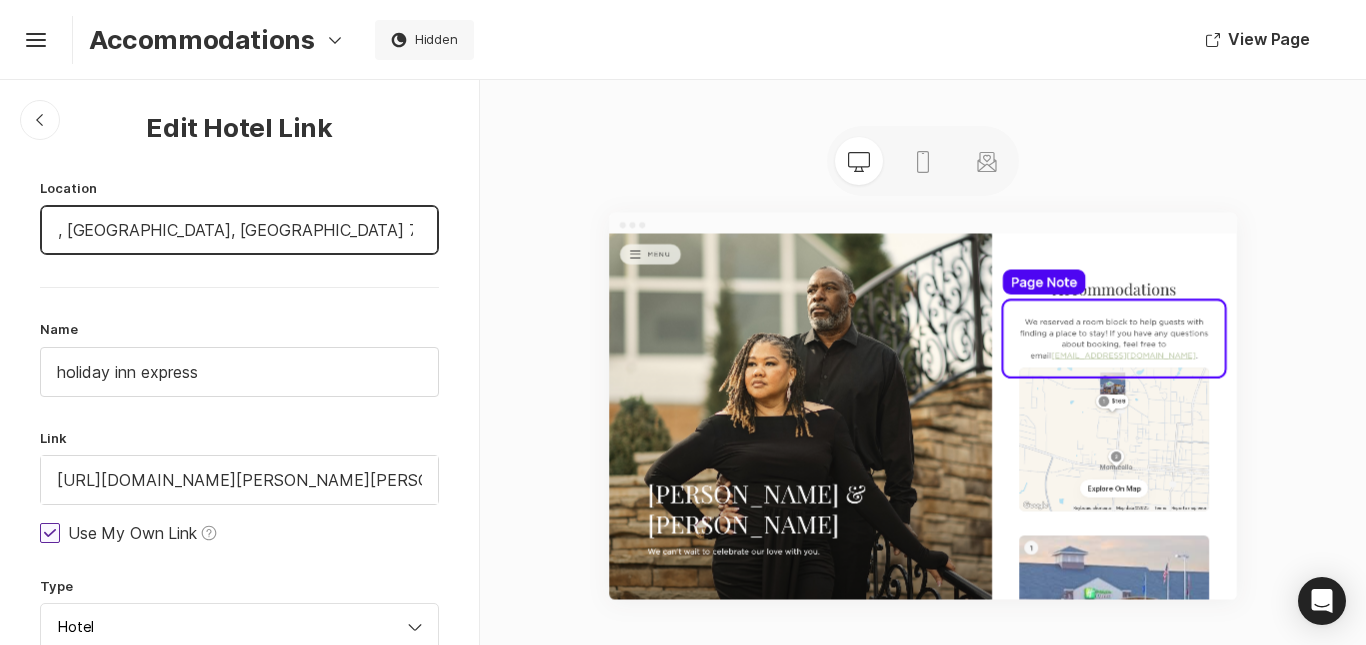 drag, startPoint x: 65, startPoint y: 225, endPoint x: 0, endPoint y: 214, distance: 65.9242 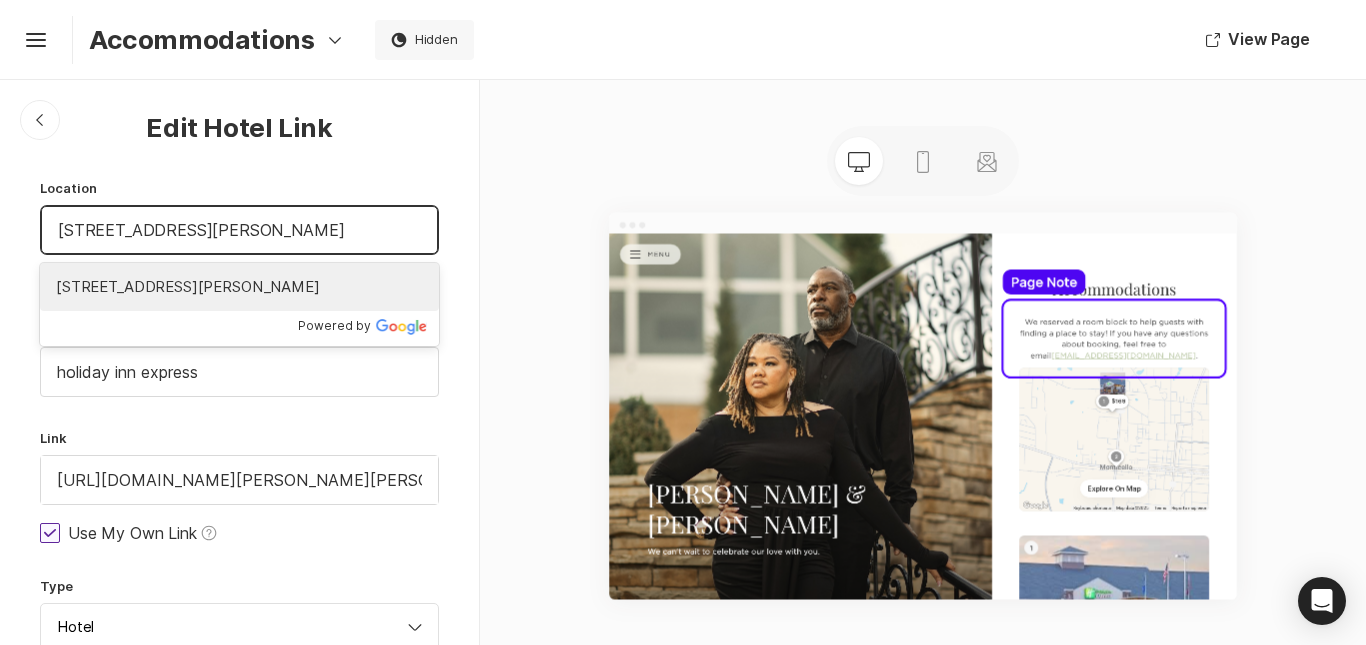 click on "[STREET_ADDRESS][PERSON_NAME]" at bounding box center (239, 287) 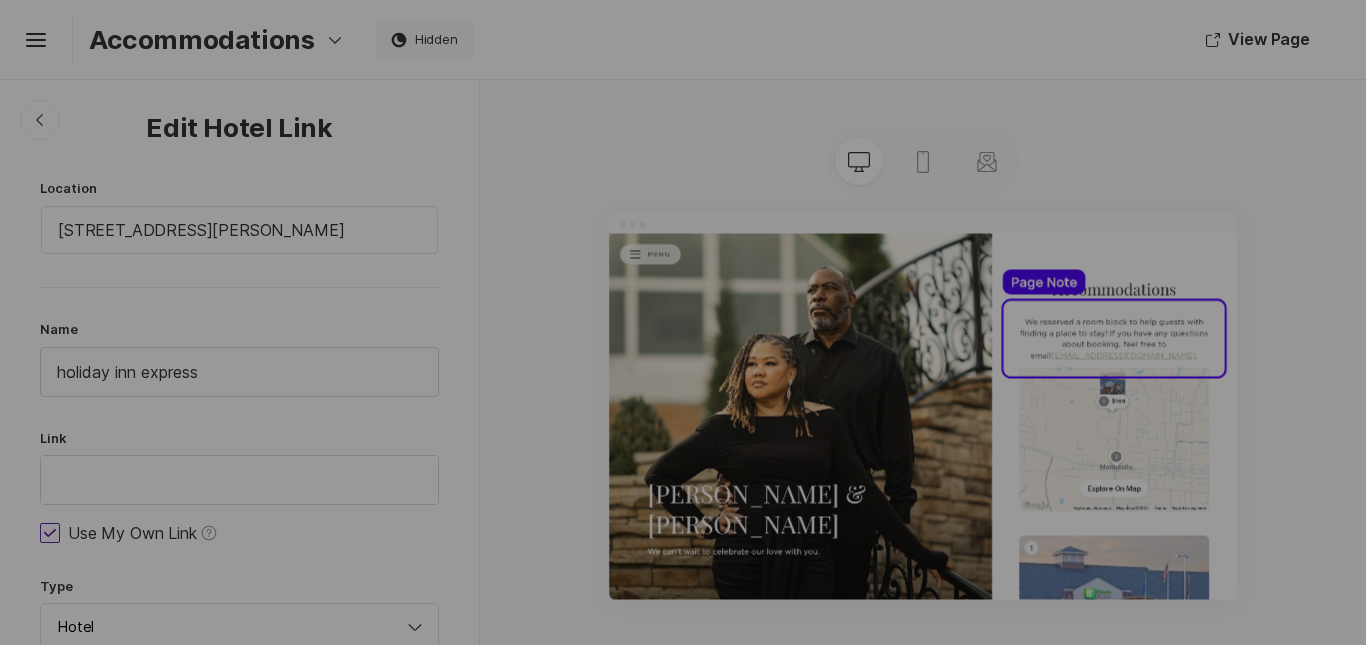 type on "[STREET_ADDRESS][PERSON_NAME]" 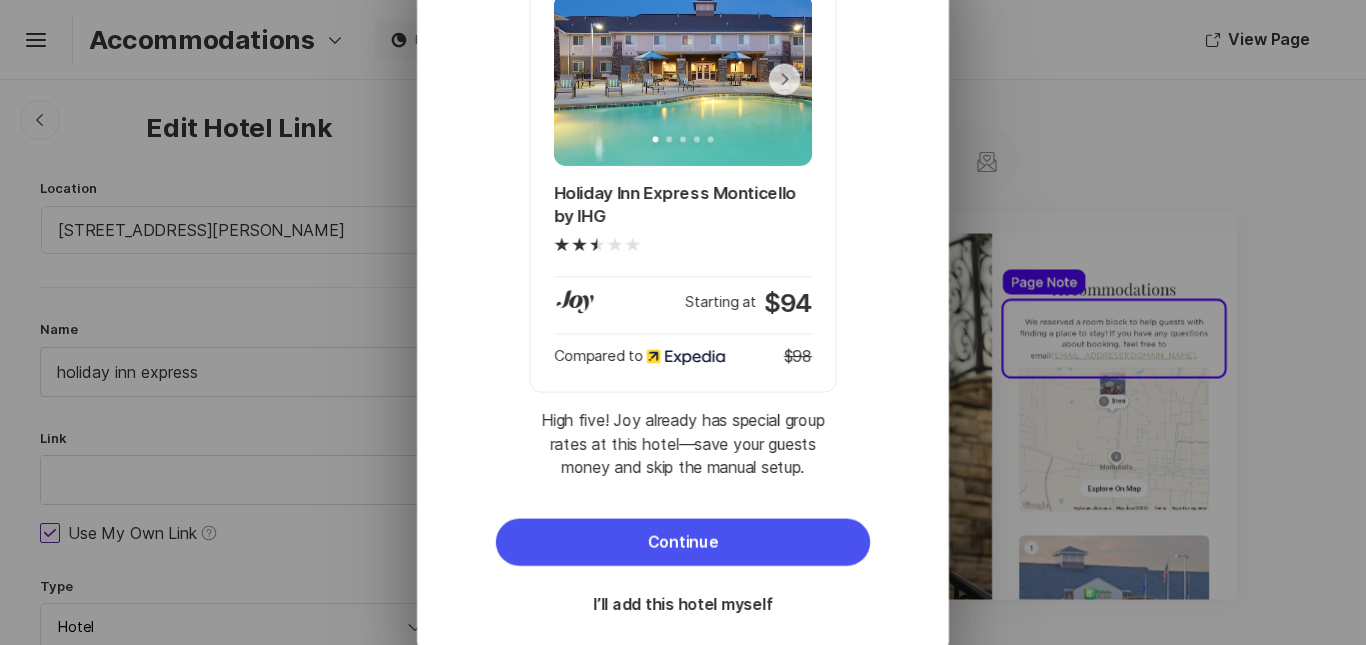 scroll, scrollTop: 200, scrollLeft: 0, axis: vertical 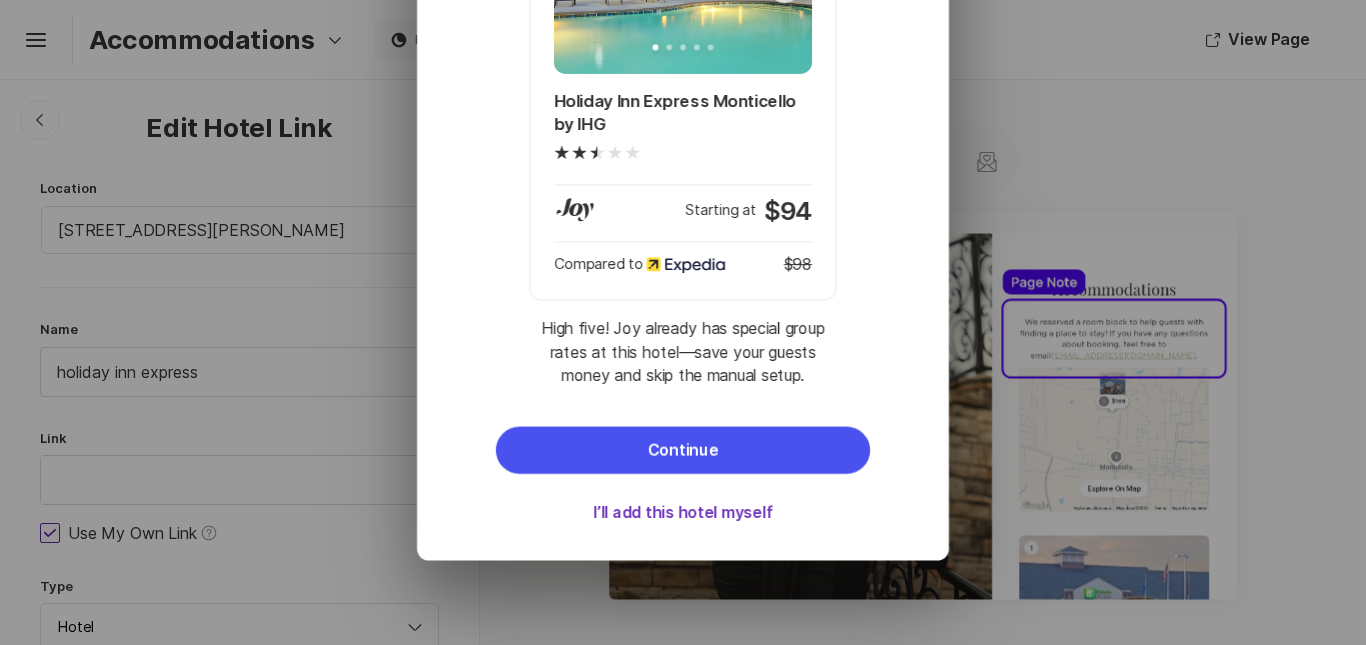 click on "I’ll add this hotel myself" at bounding box center (683, 512) 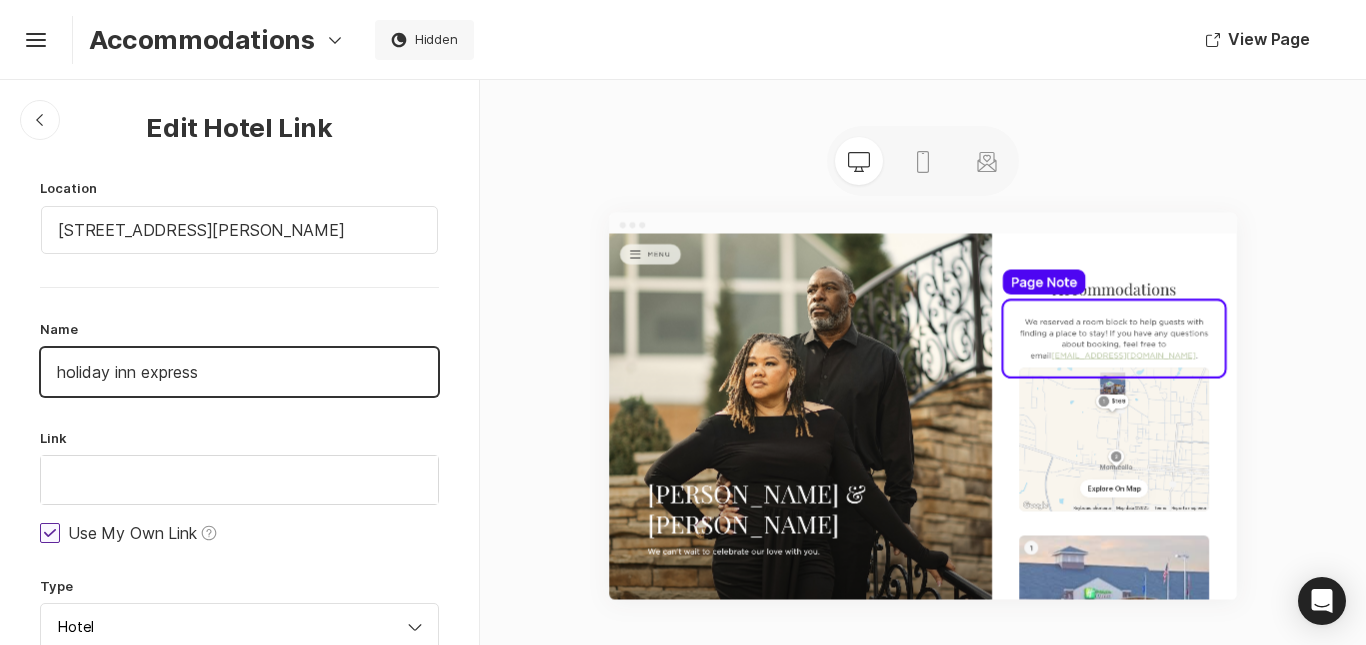 drag, startPoint x: 226, startPoint y: 369, endPoint x: 0, endPoint y: 332, distance: 229.00873 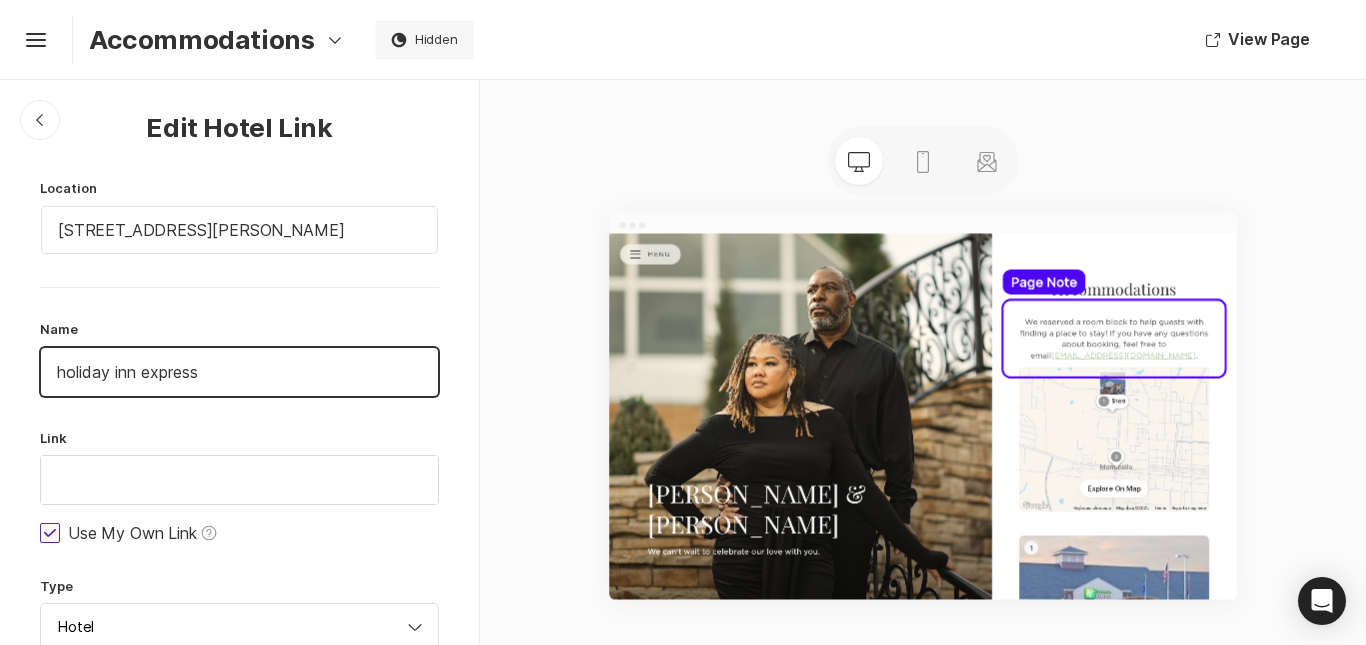 type on "Holiday Inn Express" 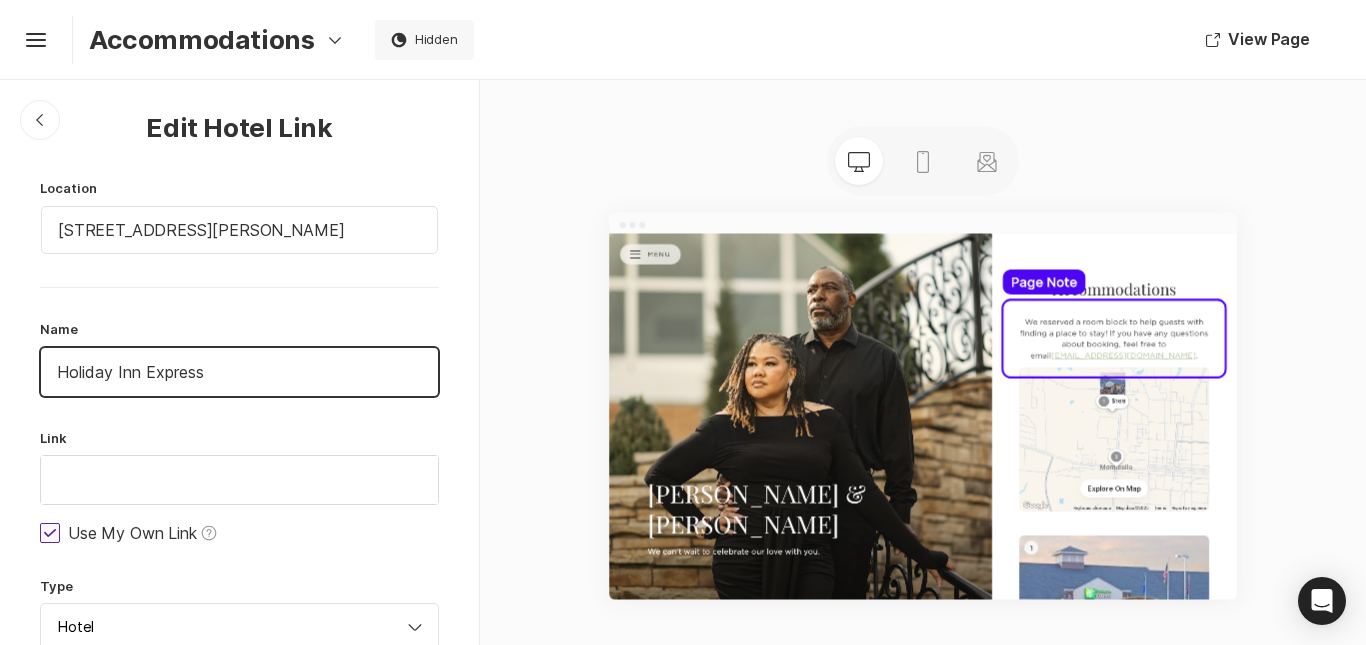 scroll, scrollTop: 100, scrollLeft: 0, axis: vertical 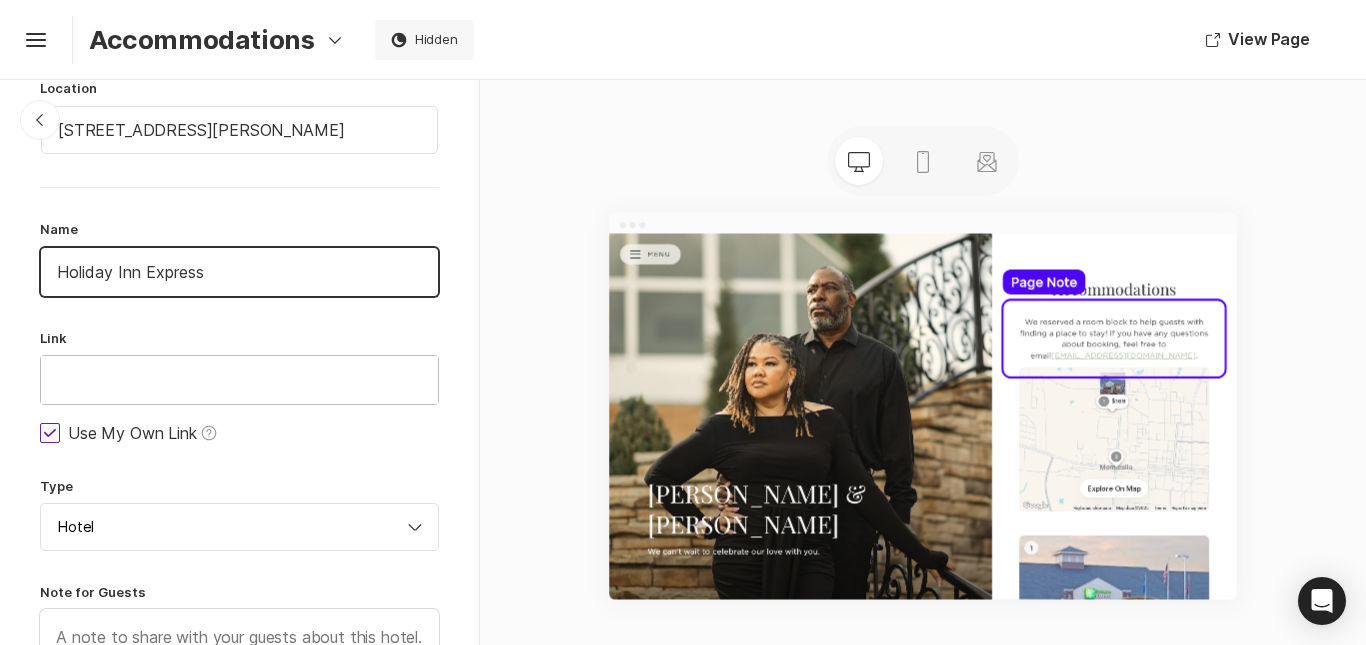 click at bounding box center (239, 380) 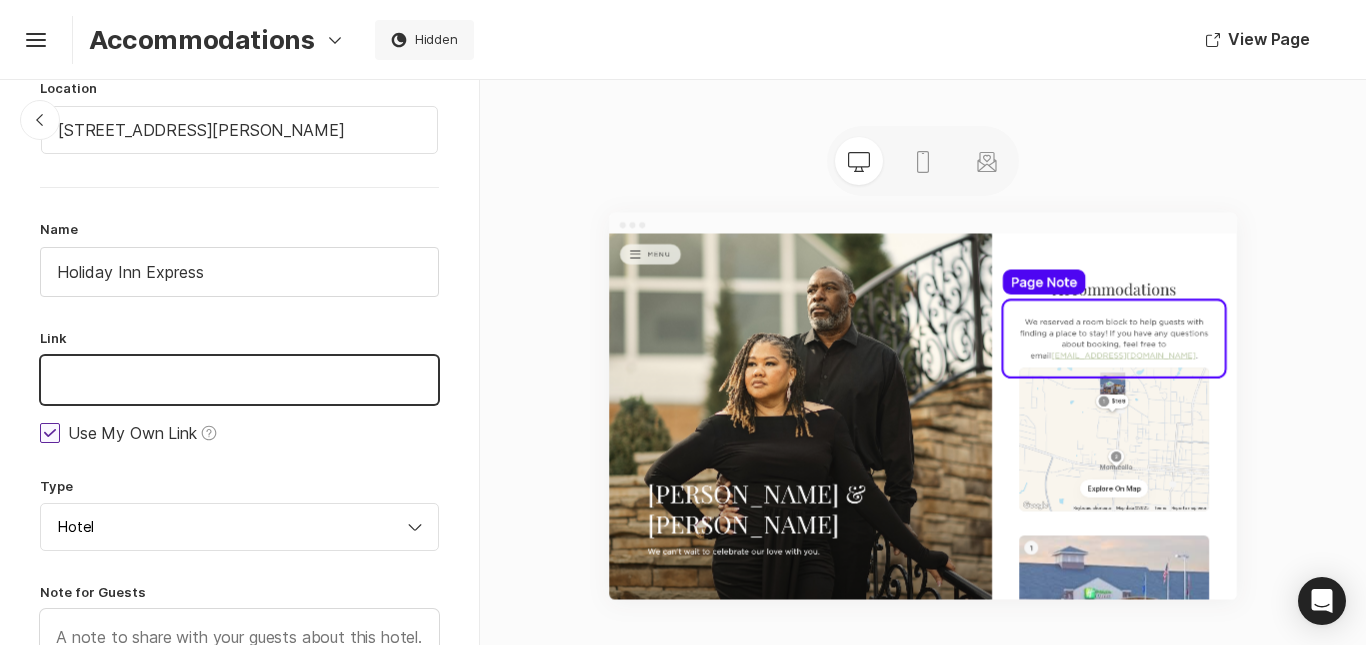 type on "[URL][DOMAIN_NAME][PERSON_NAME][PERSON_NAME]" 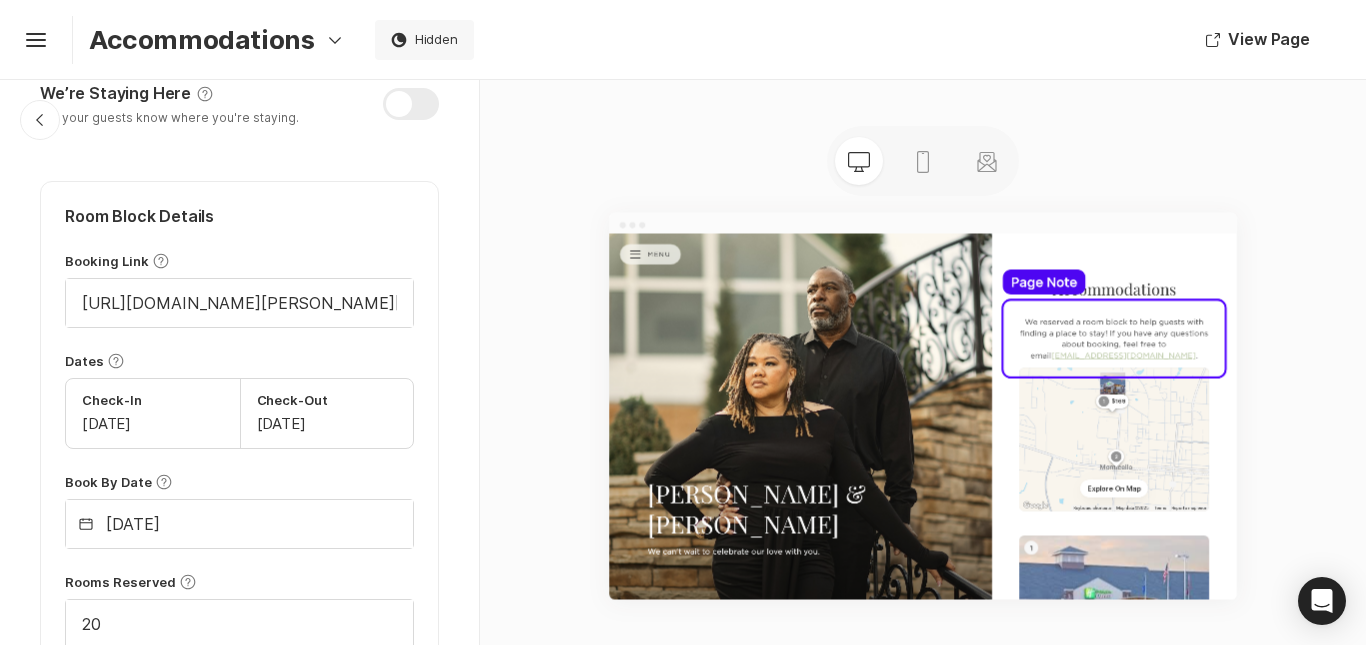 scroll, scrollTop: 900, scrollLeft: 0, axis: vertical 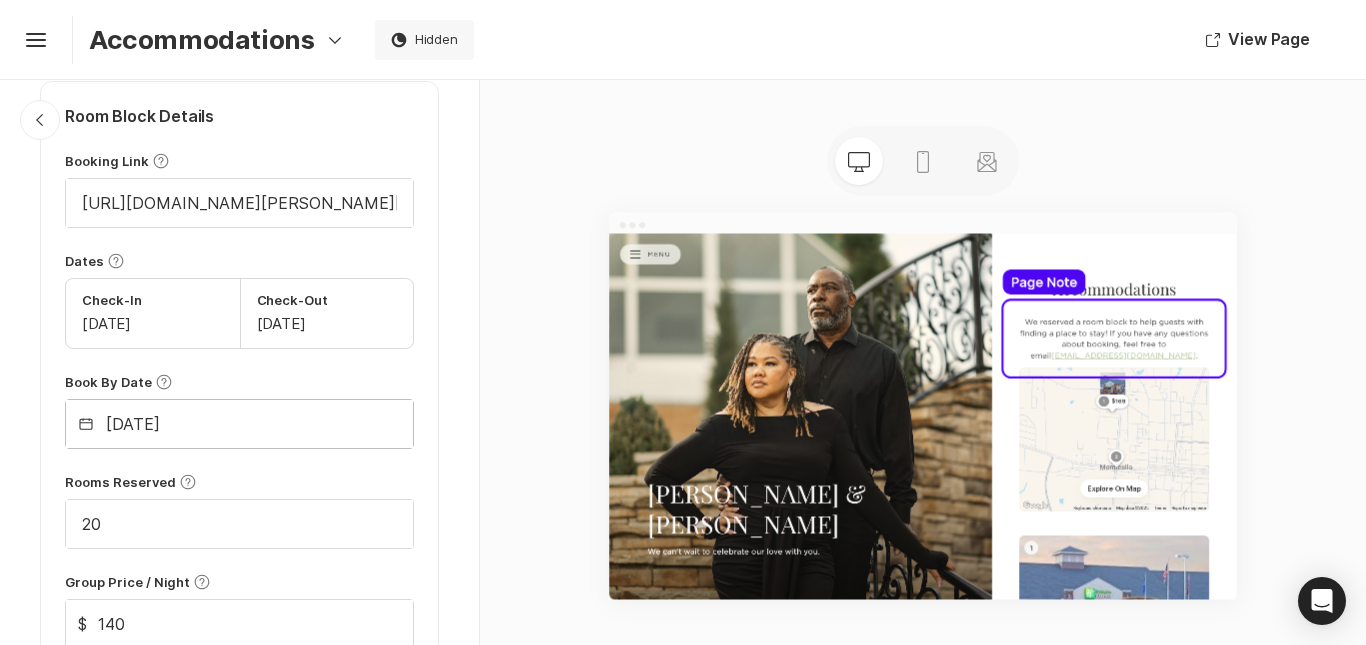 click on "[DATE]" at bounding box center [239, 424] 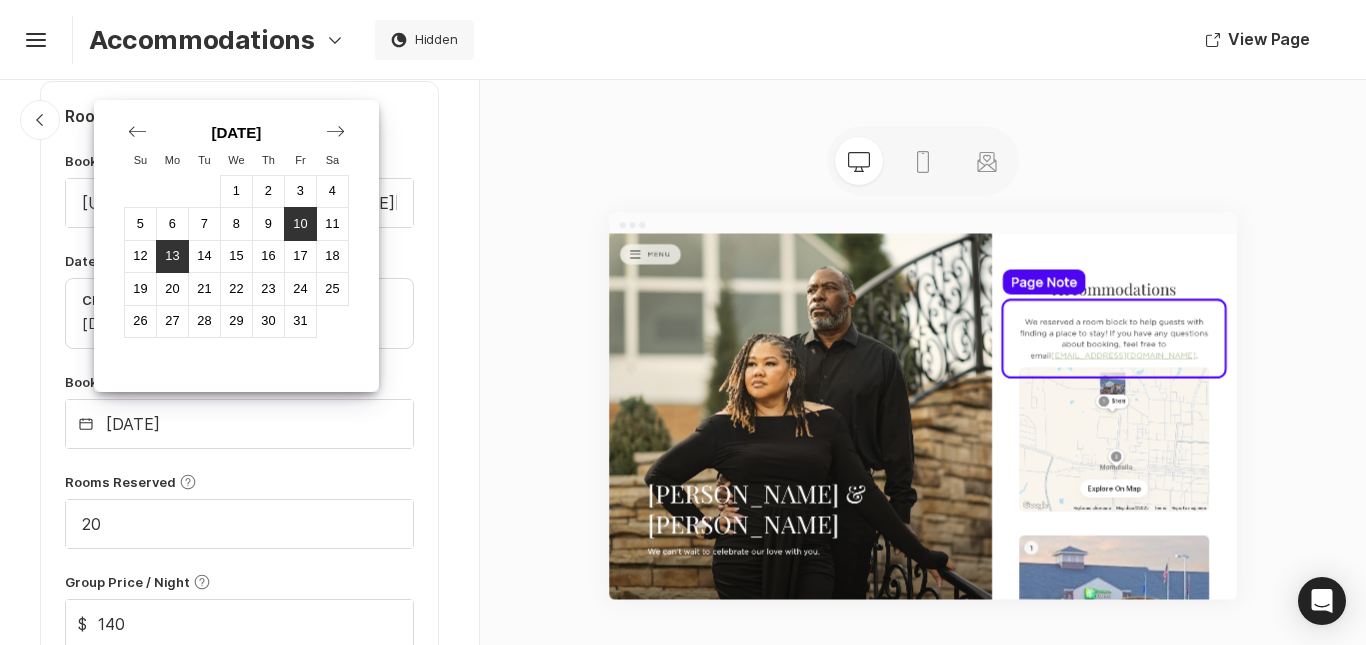 click on "13" at bounding box center [172, 256] 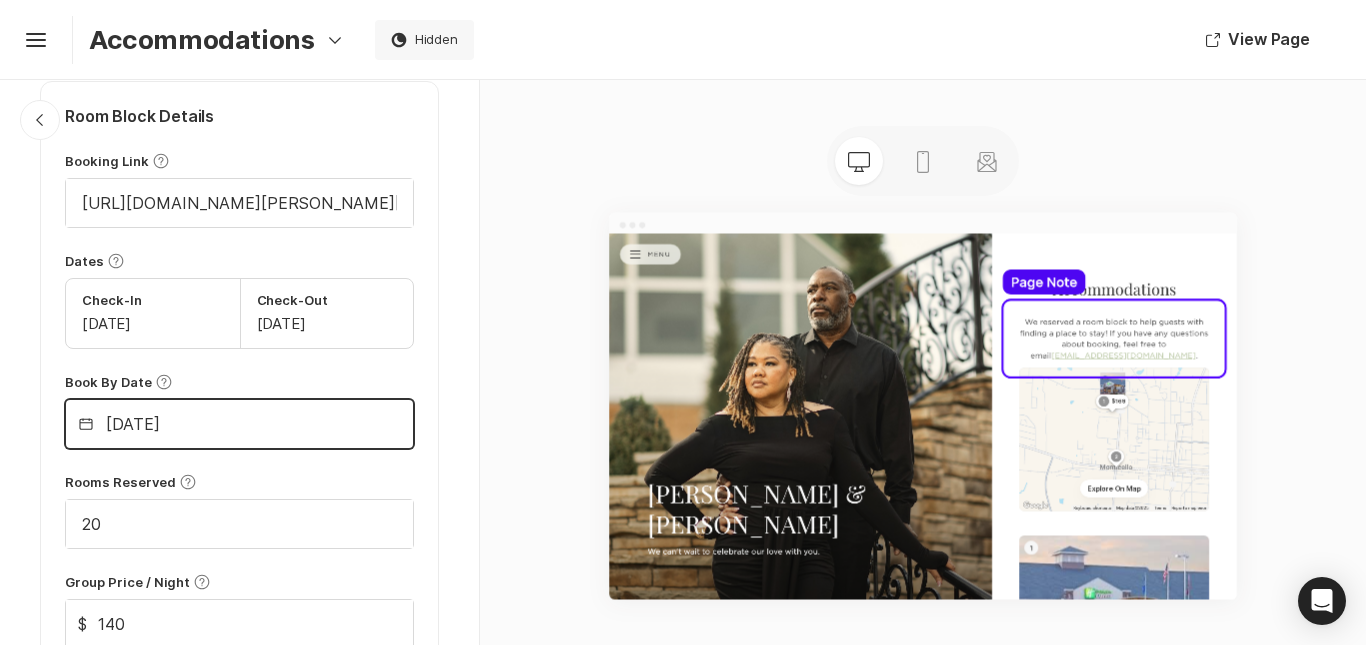 click on "Chevron Left Square Edit Hotel Link Location [STREET_ADDRESS][PERSON_NAME][PERSON_NAME] Name Holiday Inn Express Link [URL][DOMAIN_NAME][PERSON_NAME][PERSON_NAME] Use My Own Link Help Type Hotel Chevron Down Note for Guests 0/1500 We’re Staying Here Help Let your guests know where you're staying. Room Block Details Booking Link Help [URL][DOMAIN_NAME][PERSON_NAME][PERSON_NAME] Dates Help Check-In [DATE] Check-Out [DATE] Book By Date Help Calendar [DATE] Rooms Reserved Help 20 Group Price / Night Help $ 140 Photos Add Photo Add Circle Update Photo Spotlight Help Trash Delete Room Block Save Cancel" at bounding box center (239, 128) 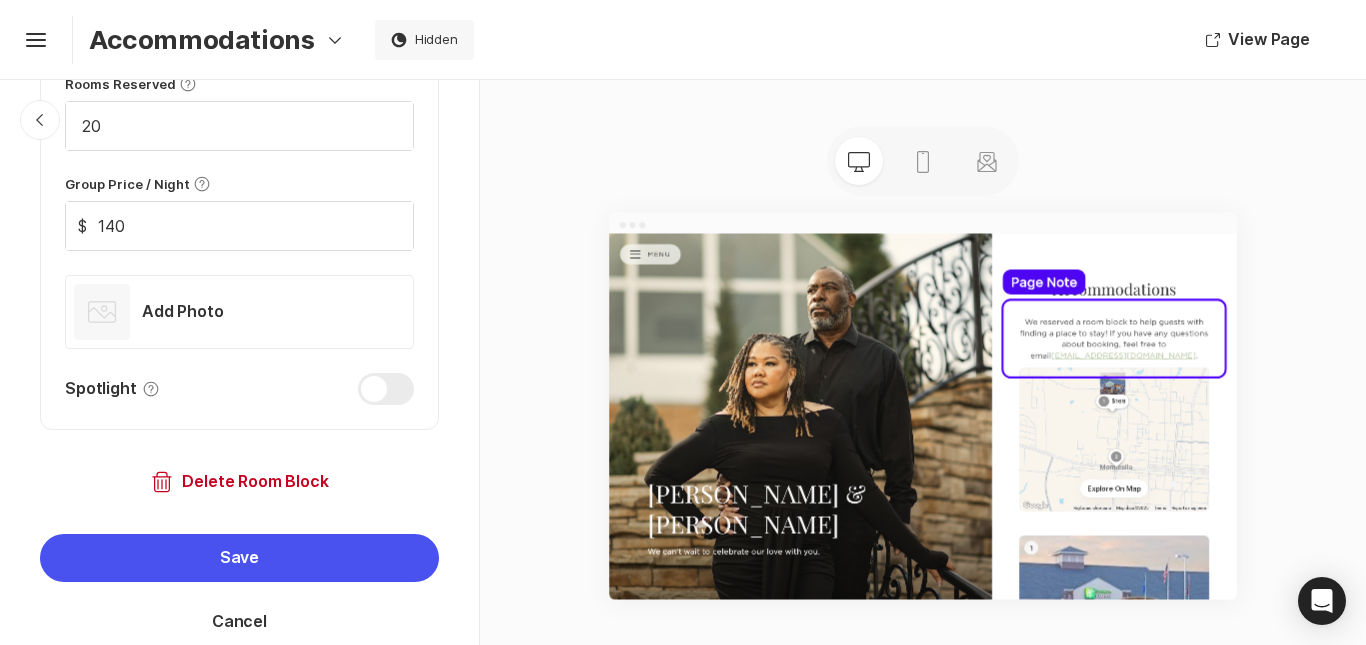 scroll, scrollTop: 1300, scrollLeft: 0, axis: vertical 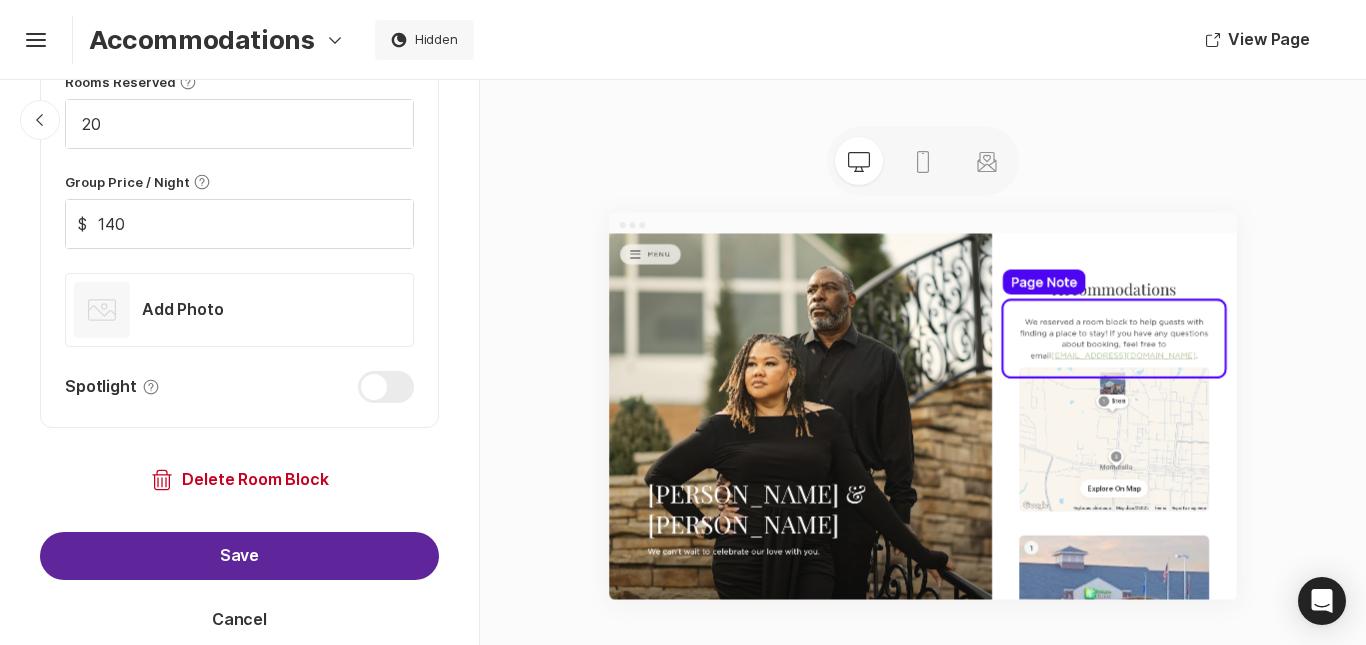 click on "Save" at bounding box center (239, 556) 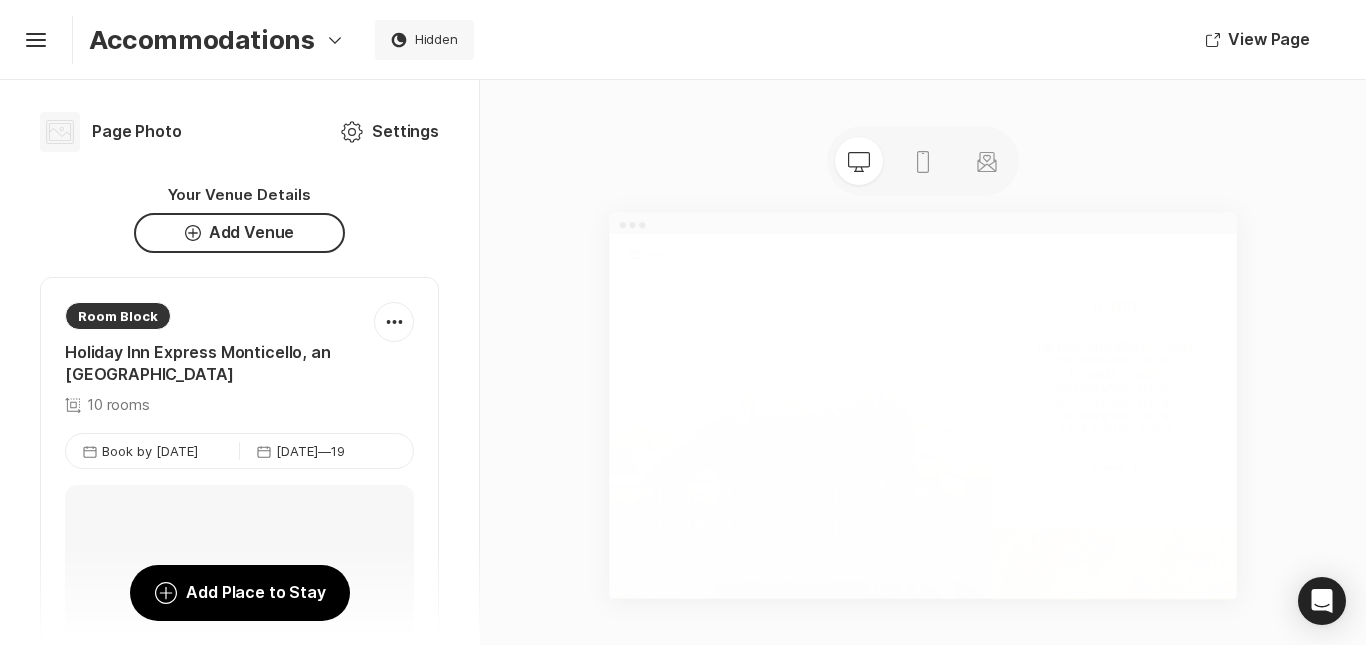 scroll, scrollTop: 437, scrollLeft: 0, axis: vertical 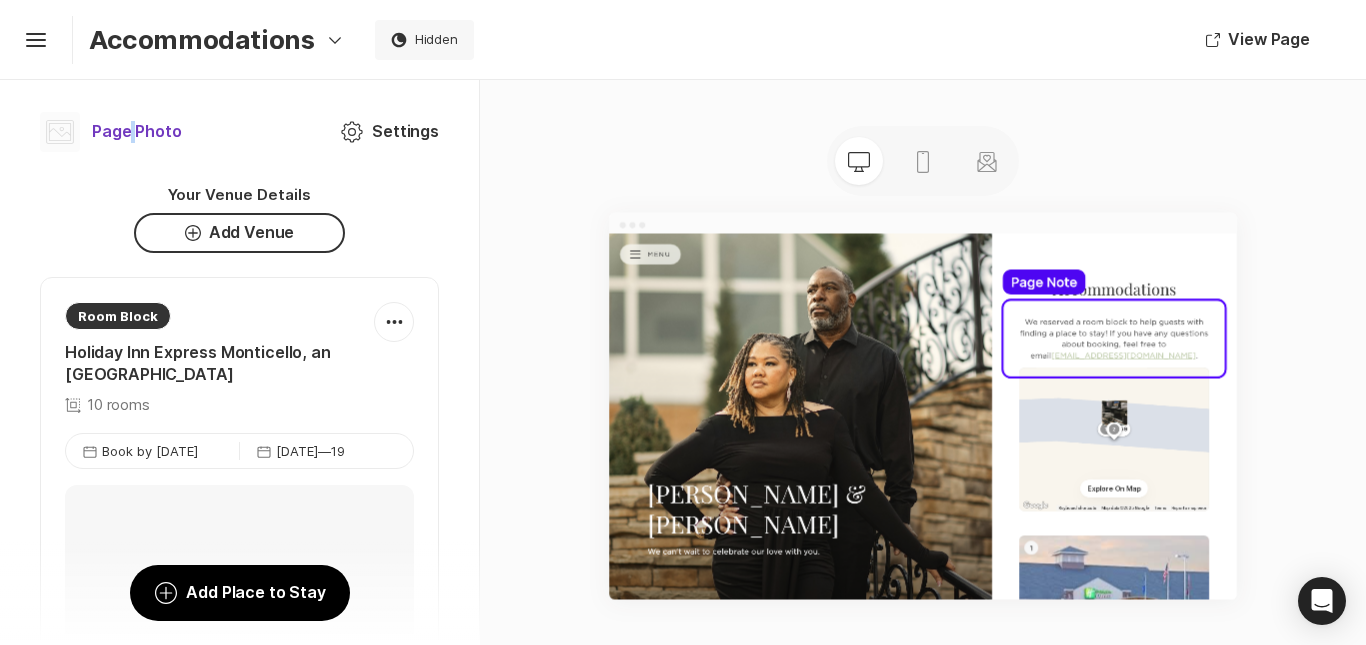 click on "Page Photo" at bounding box center (136, 132) 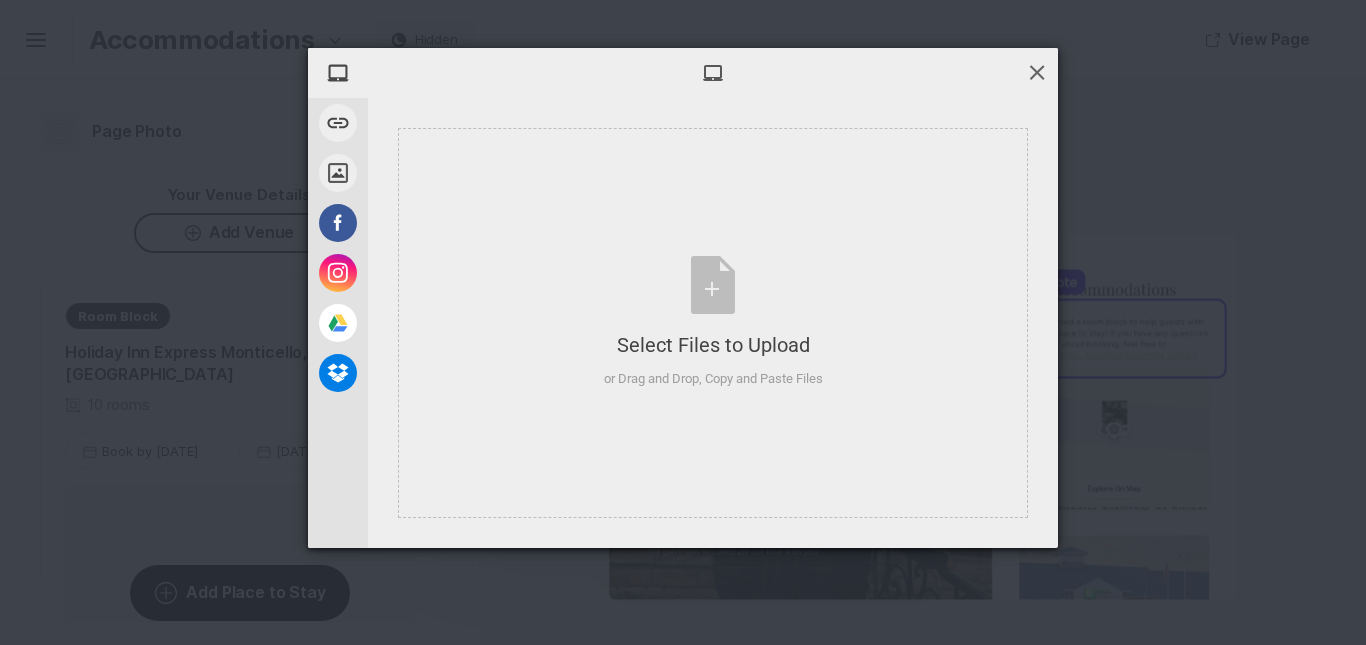 click at bounding box center [1037, 72] 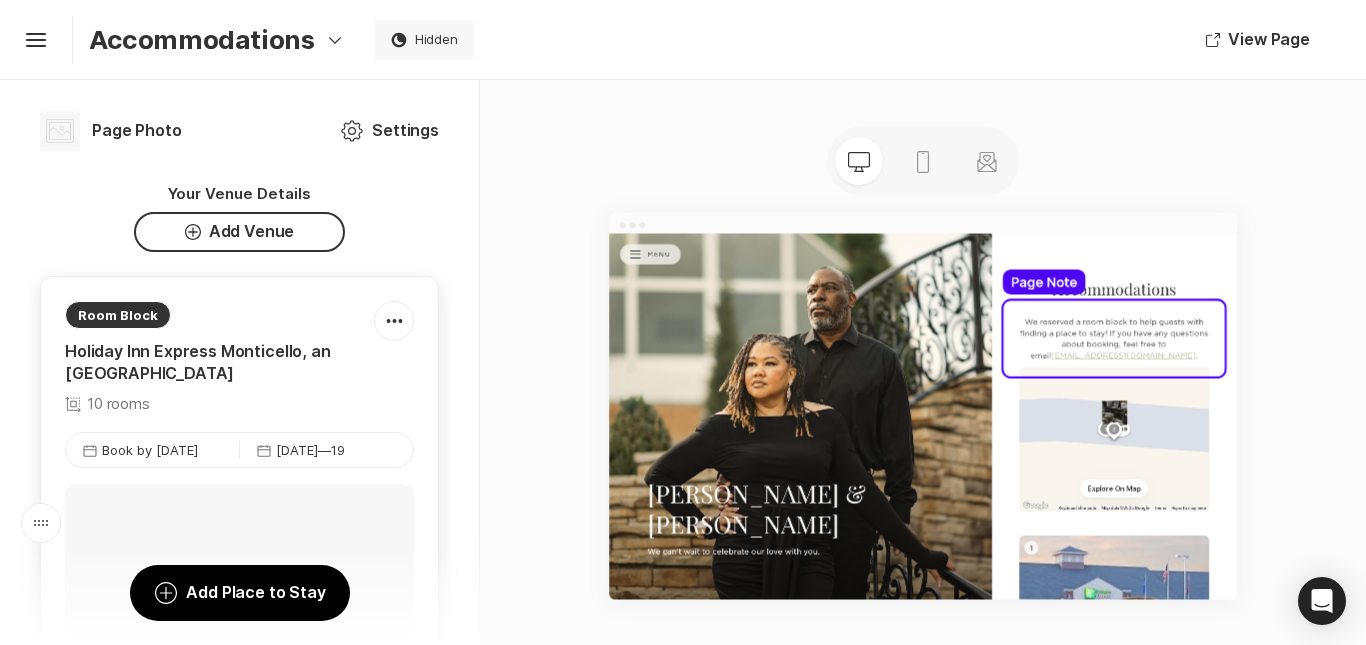 scroll, scrollTop: 0, scrollLeft: 0, axis: both 